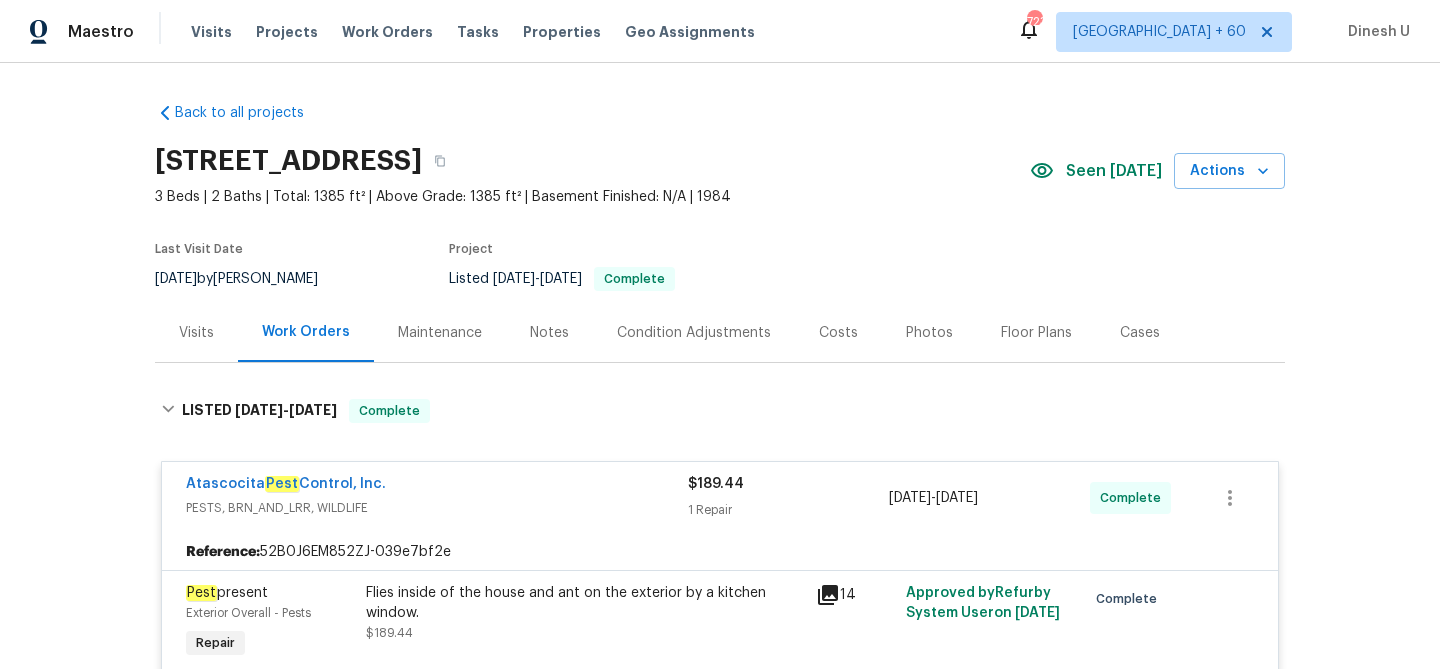 scroll, scrollTop: 0, scrollLeft: 0, axis: both 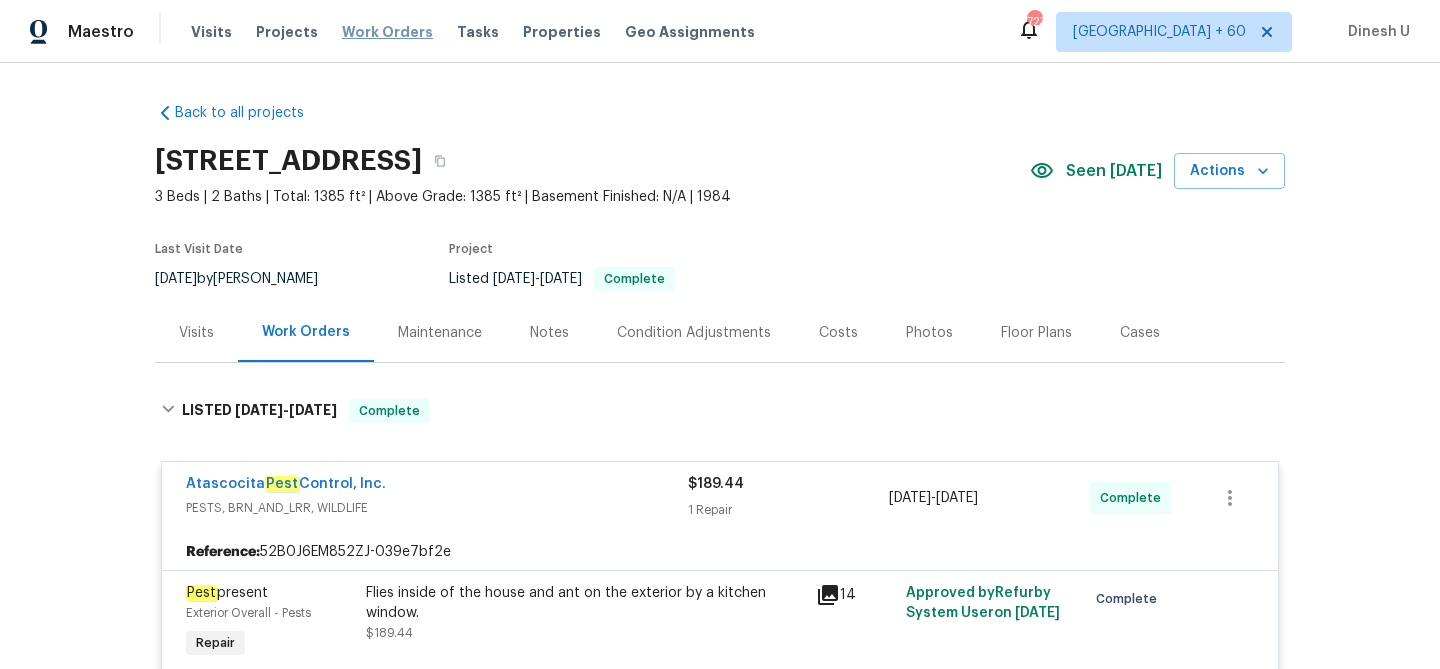 click on "Work Orders" at bounding box center (387, 32) 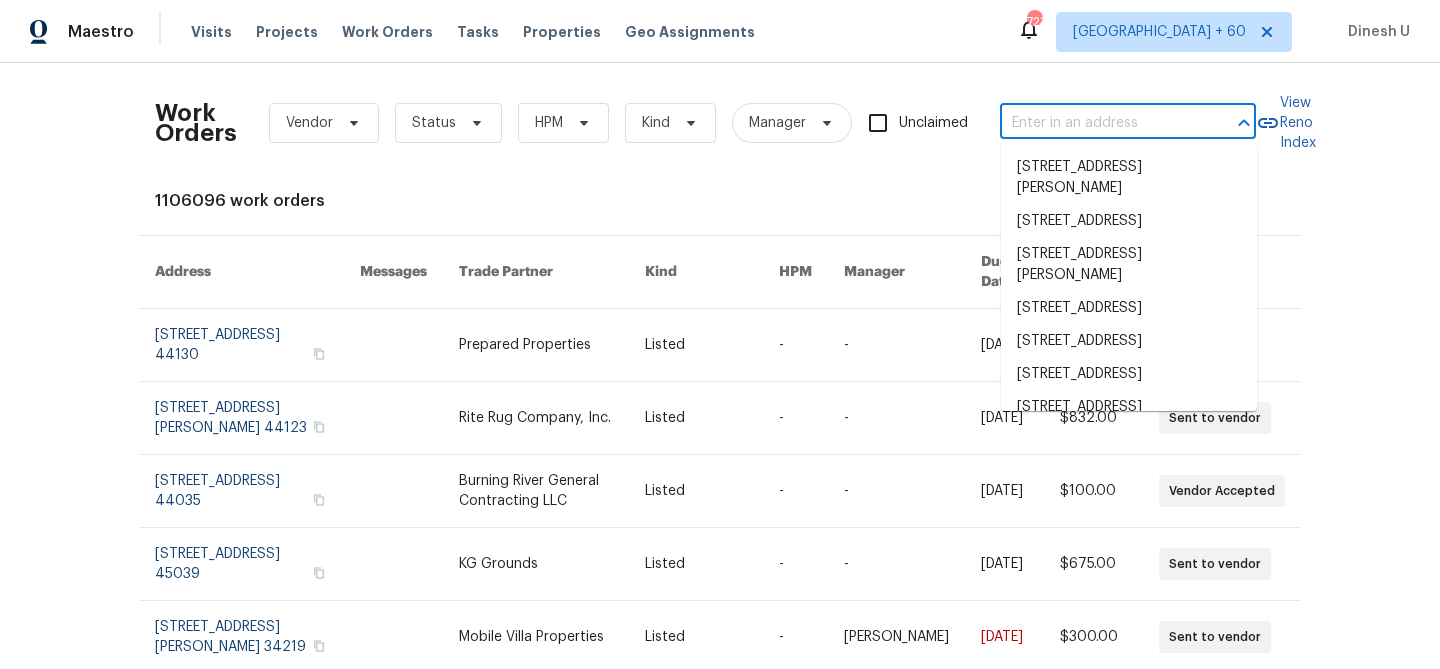 click at bounding box center [1100, 123] 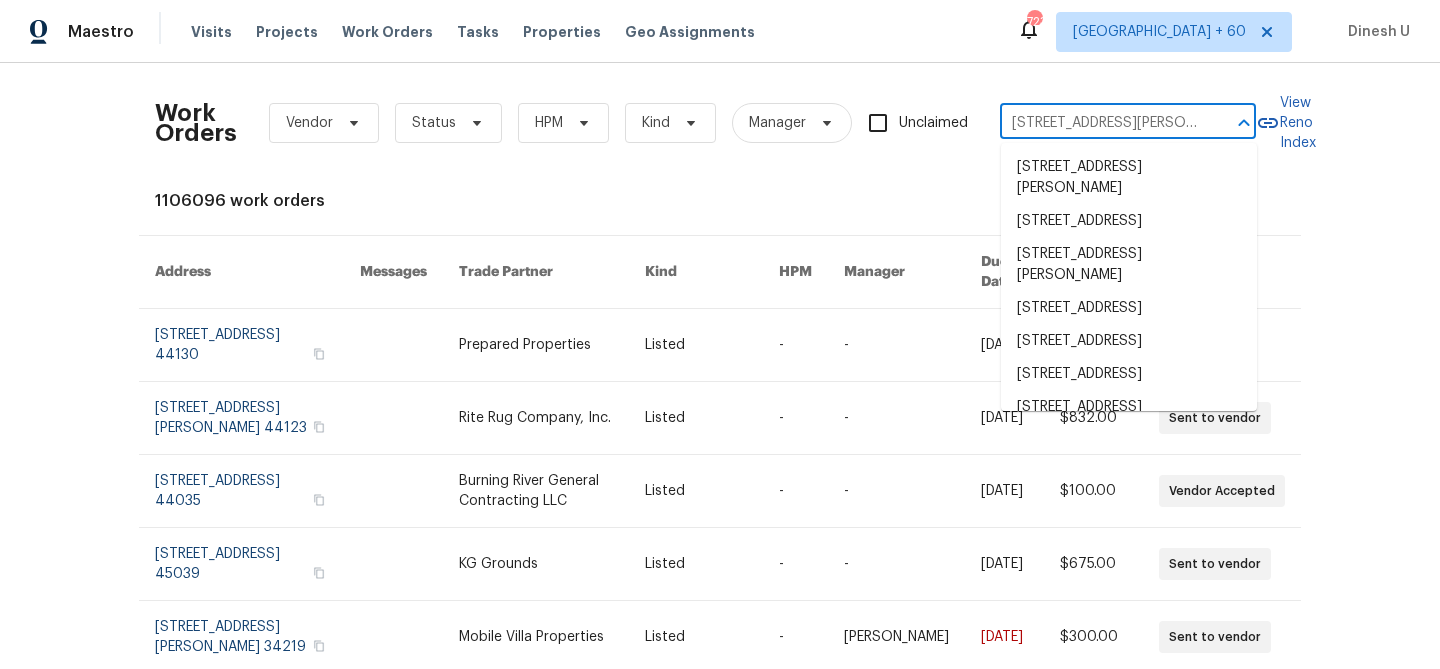 scroll, scrollTop: 0, scrollLeft: 38, axis: horizontal 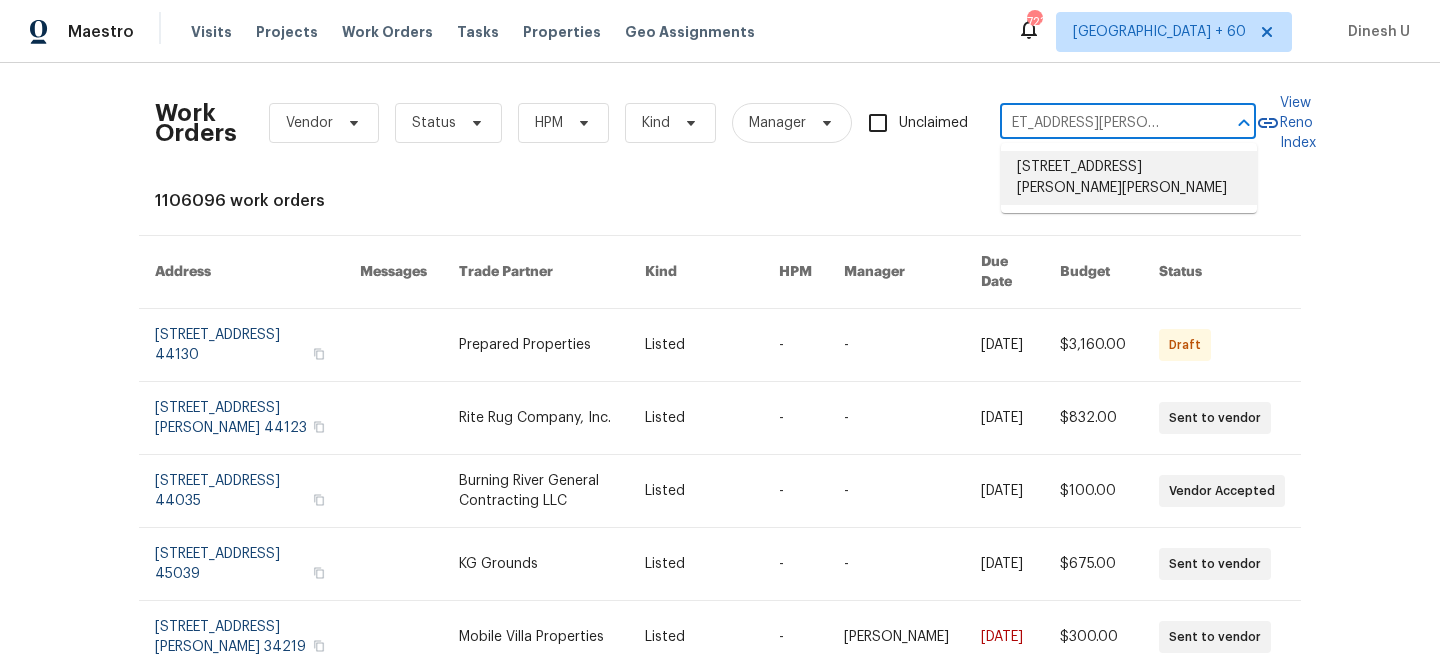 click on "[STREET_ADDRESS][PERSON_NAME][PERSON_NAME]" at bounding box center (1129, 178) 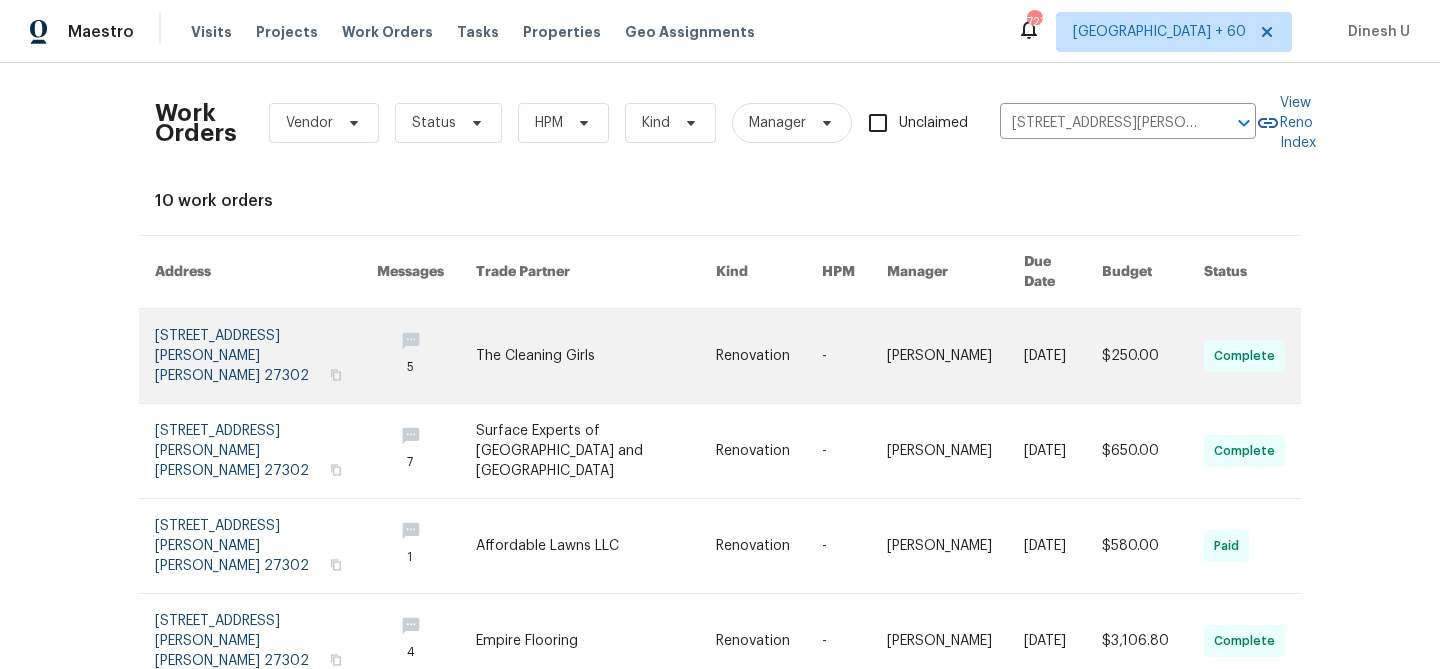click at bounding box center (266, 356) 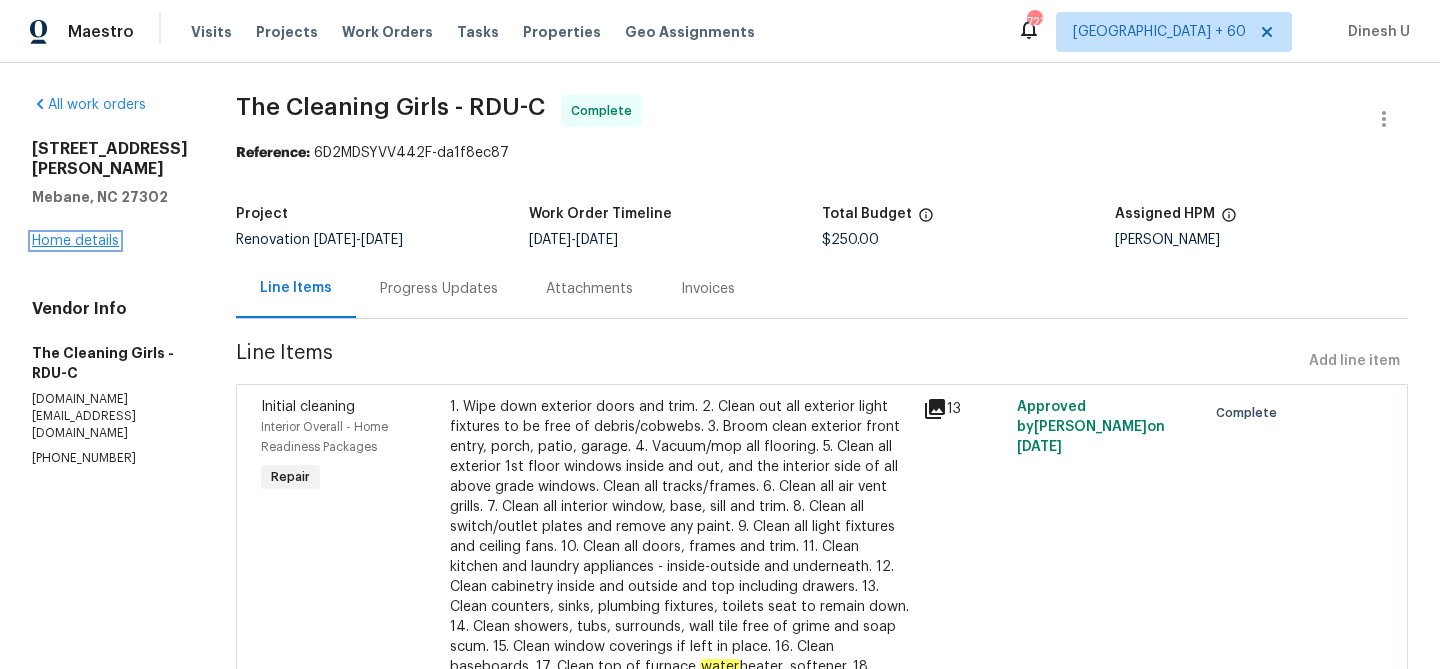 click on "Home details" at bounding box center (75, 241) 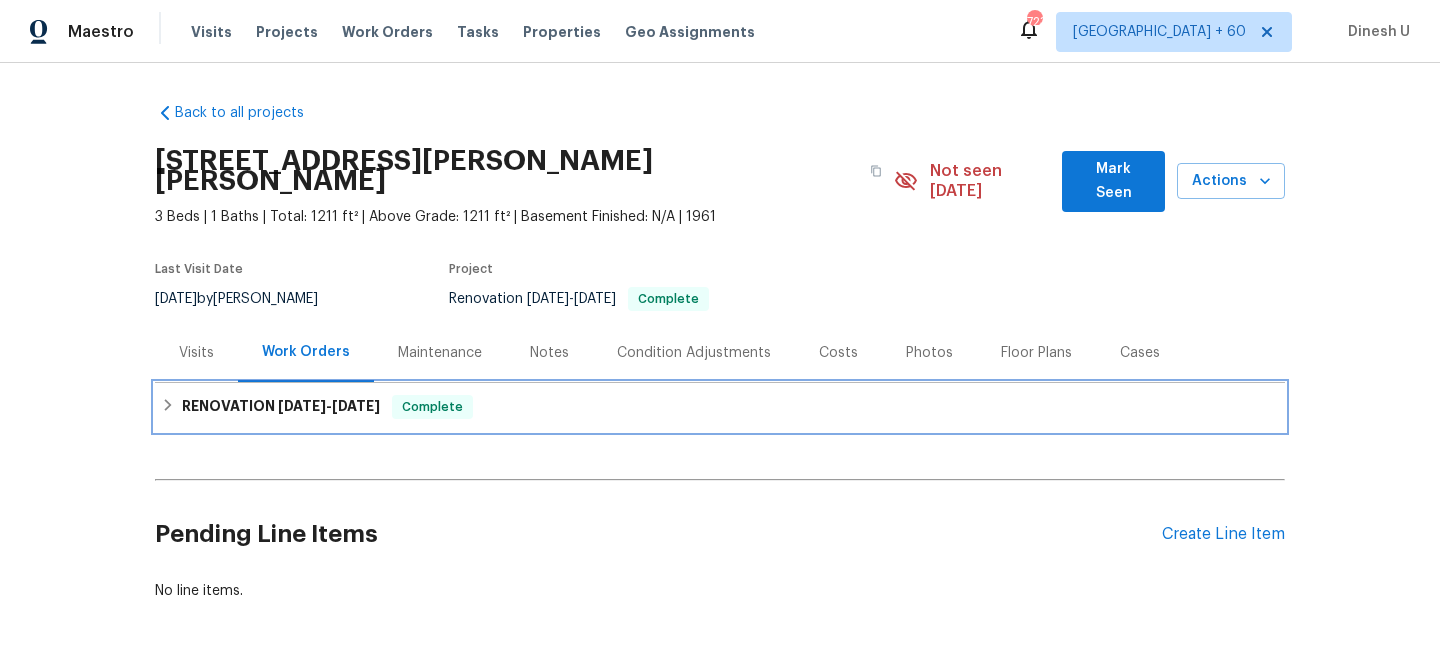click on "RENOVATION   [DATE]  -  [DATE]" at bounding box center [281, 407] 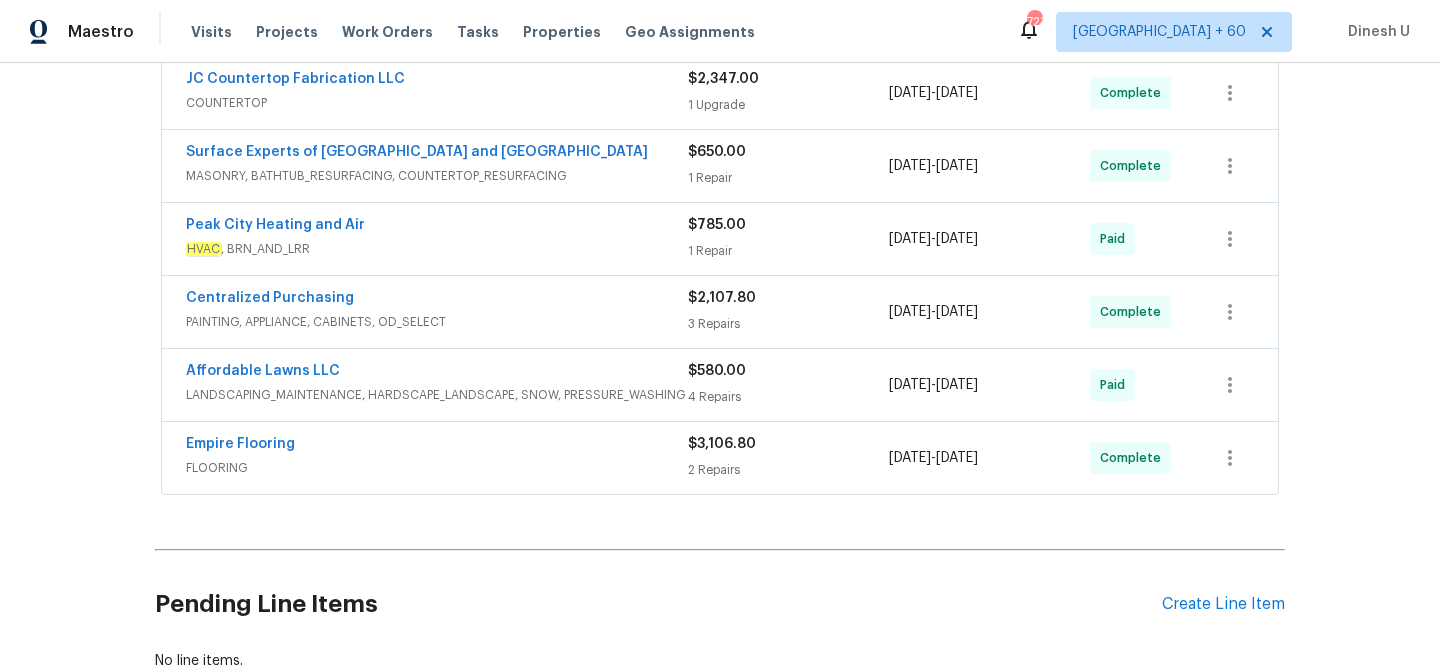 scroll, scrollTop: 0, scrollLeft: 0, axis: both 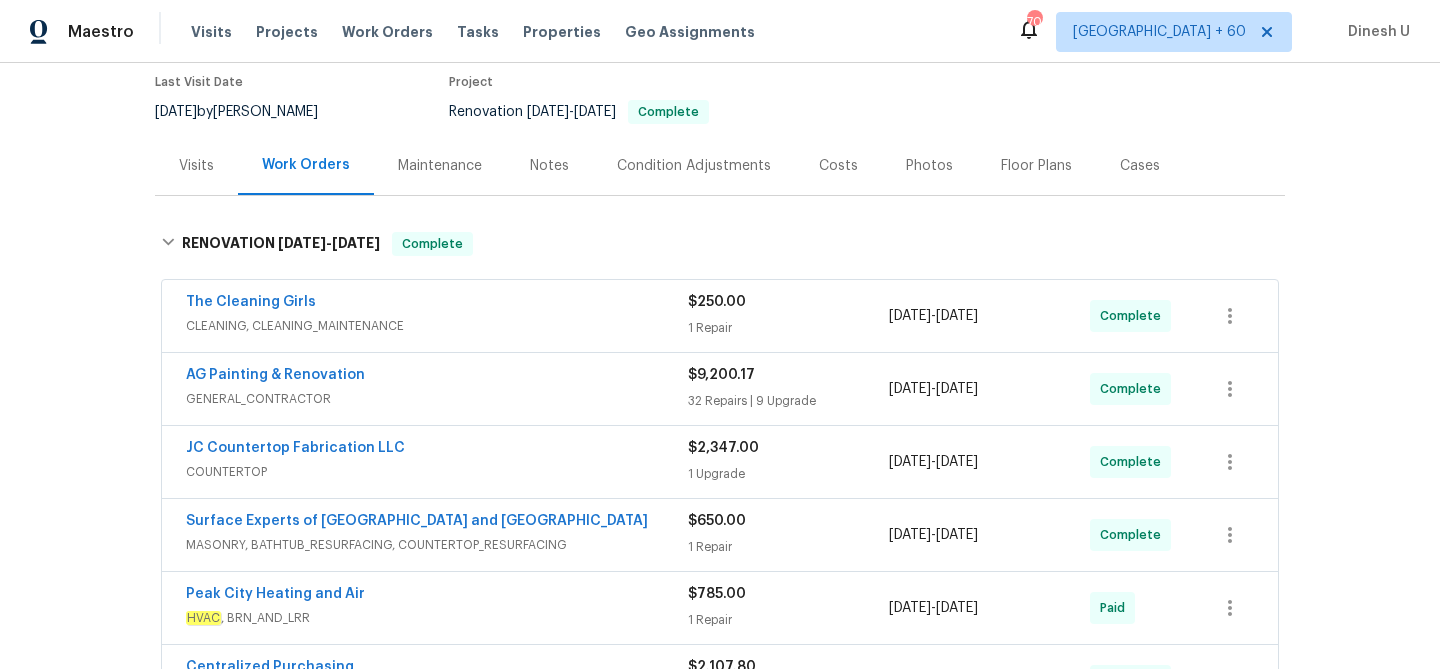 click on "$250.00" at bounding box center [788, 302] 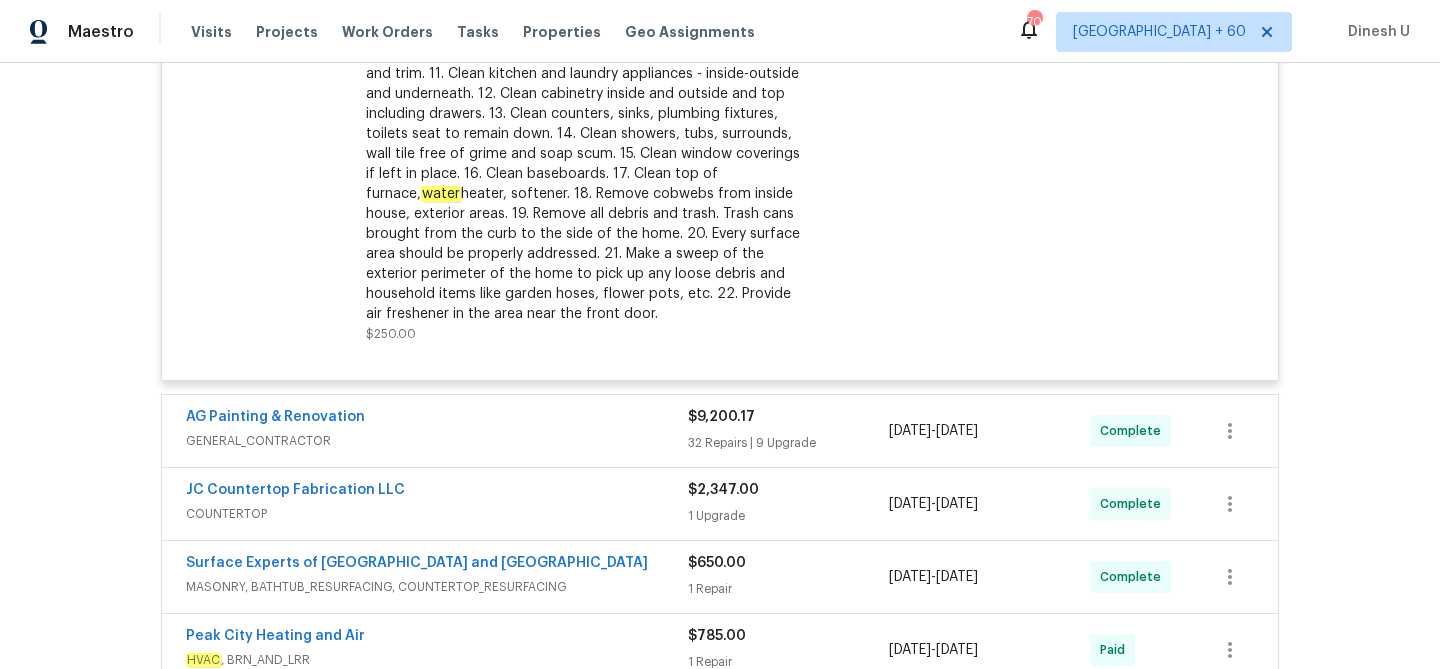scroll, scrollTop: 763, scrollLeft: 0, axis: vertical 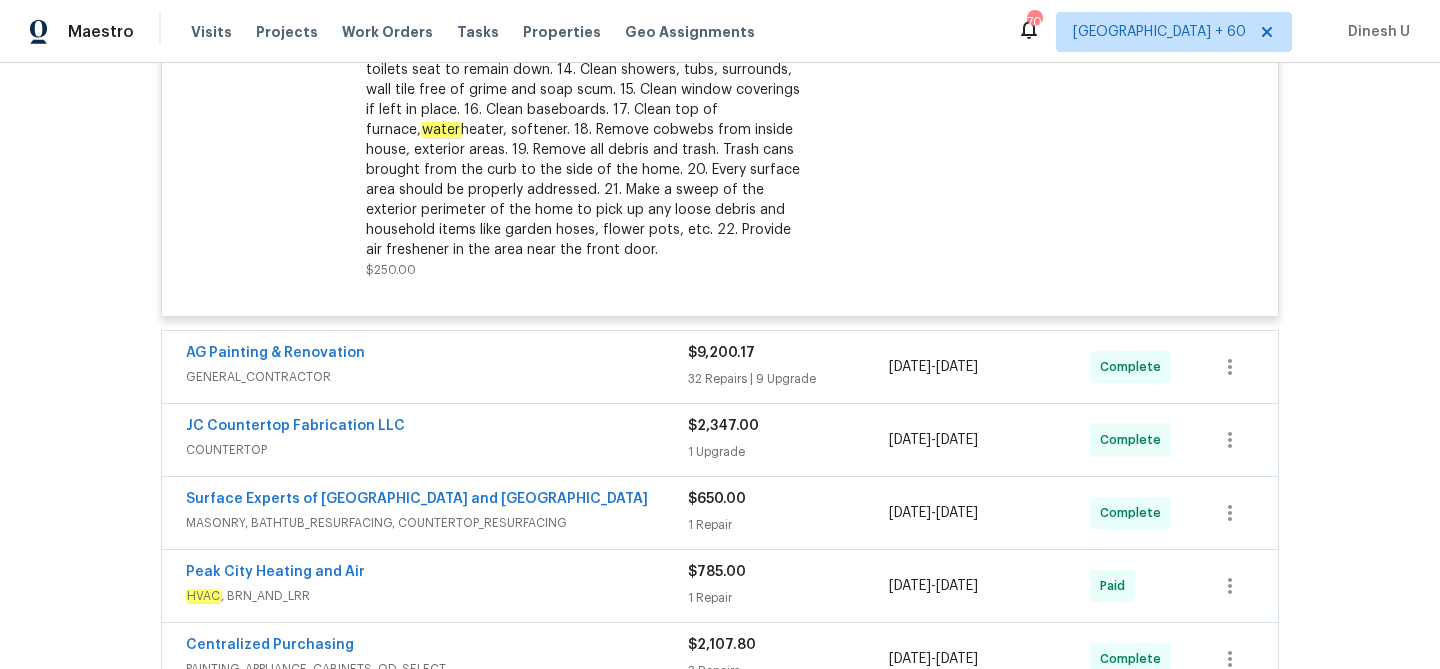 click on "32 Repairs | 9 Upgrade" at bounding box center [788, 379] 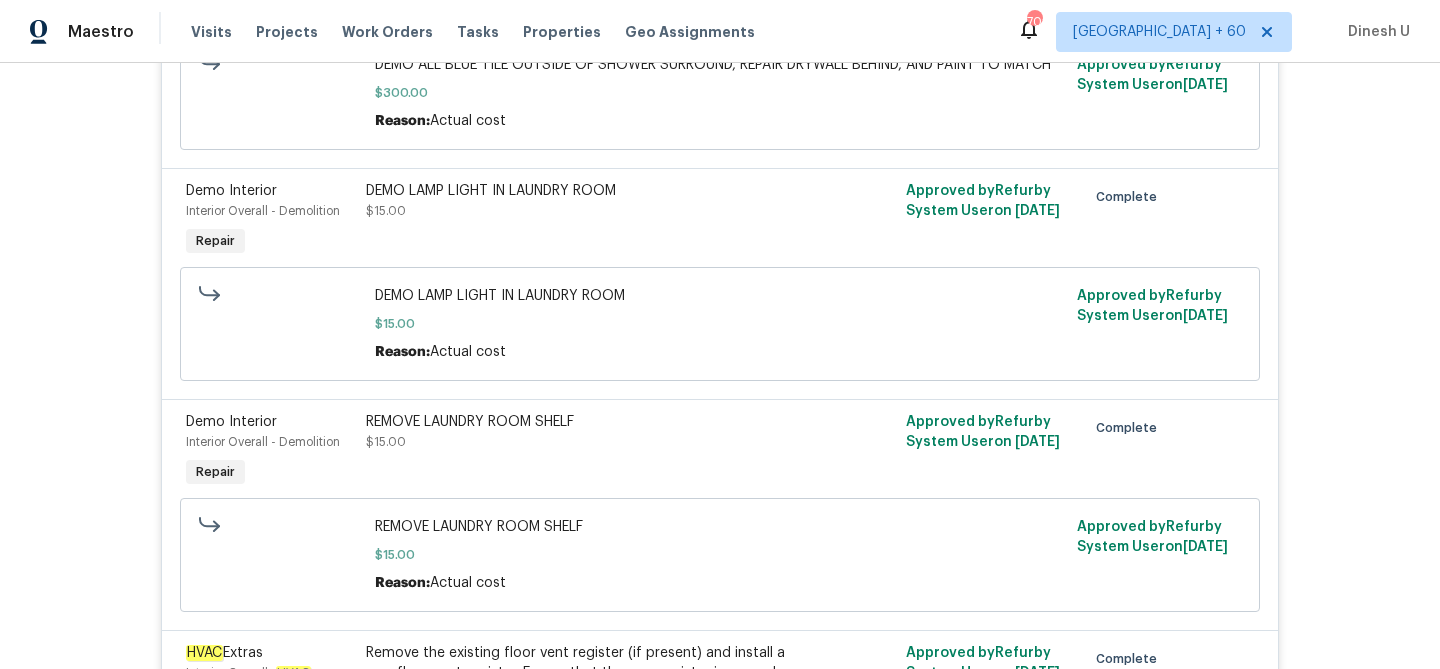 scroll, scrollTop: 6661, scrollLeft: 0, axis: vertical 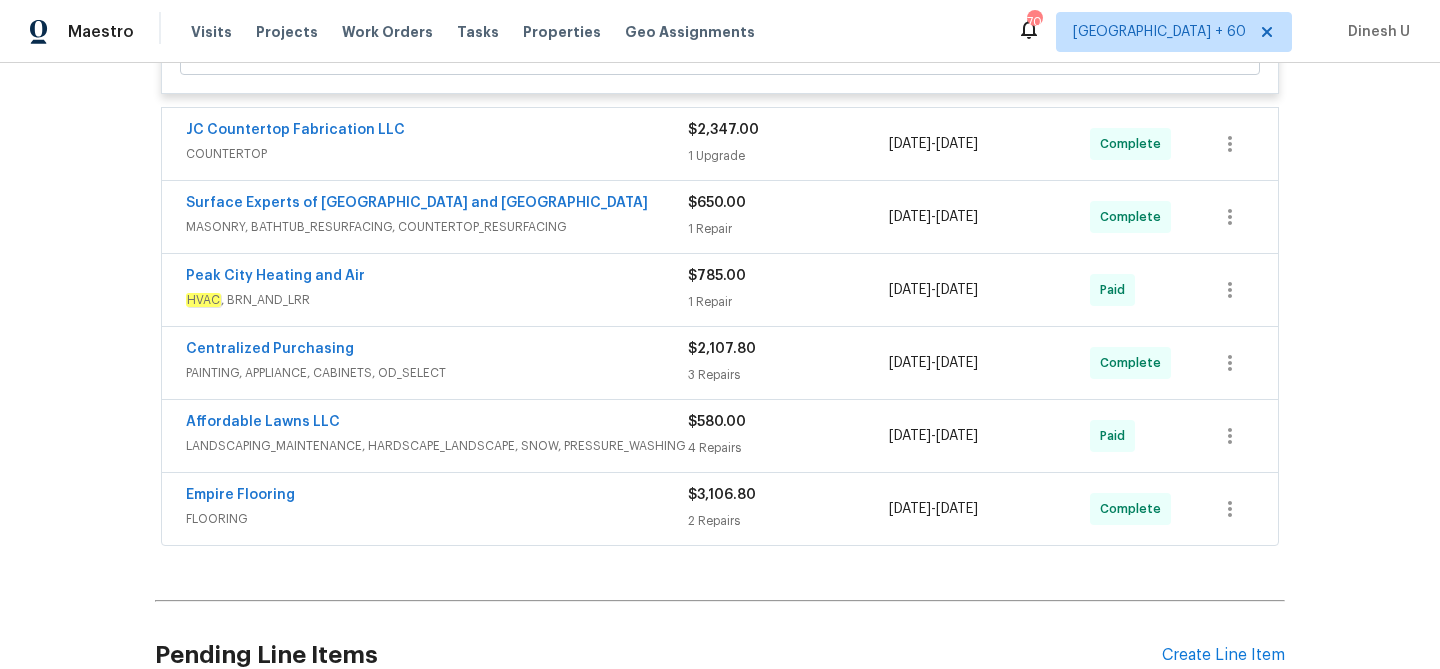 click on "1 Upgrade" at bounding box center [788, 156] 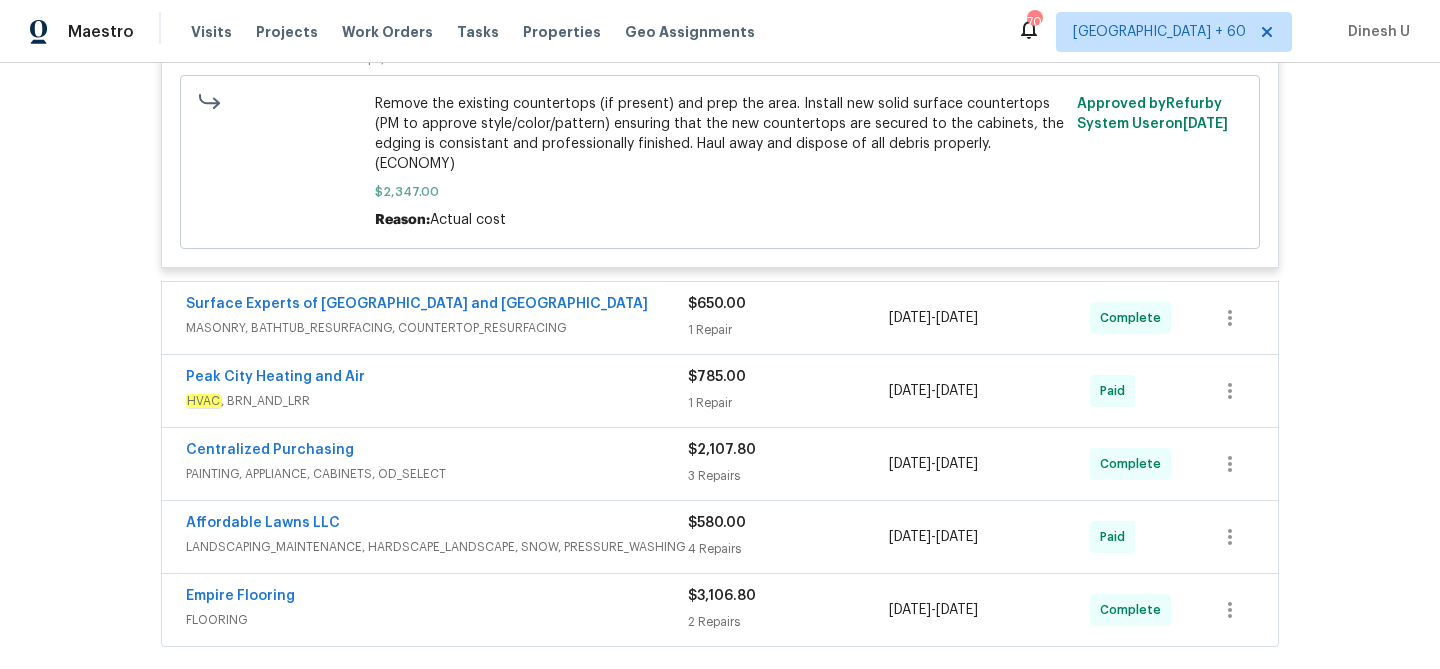 scroll, scrollTop: 9358, scrollLeft: 0, axis: vertical 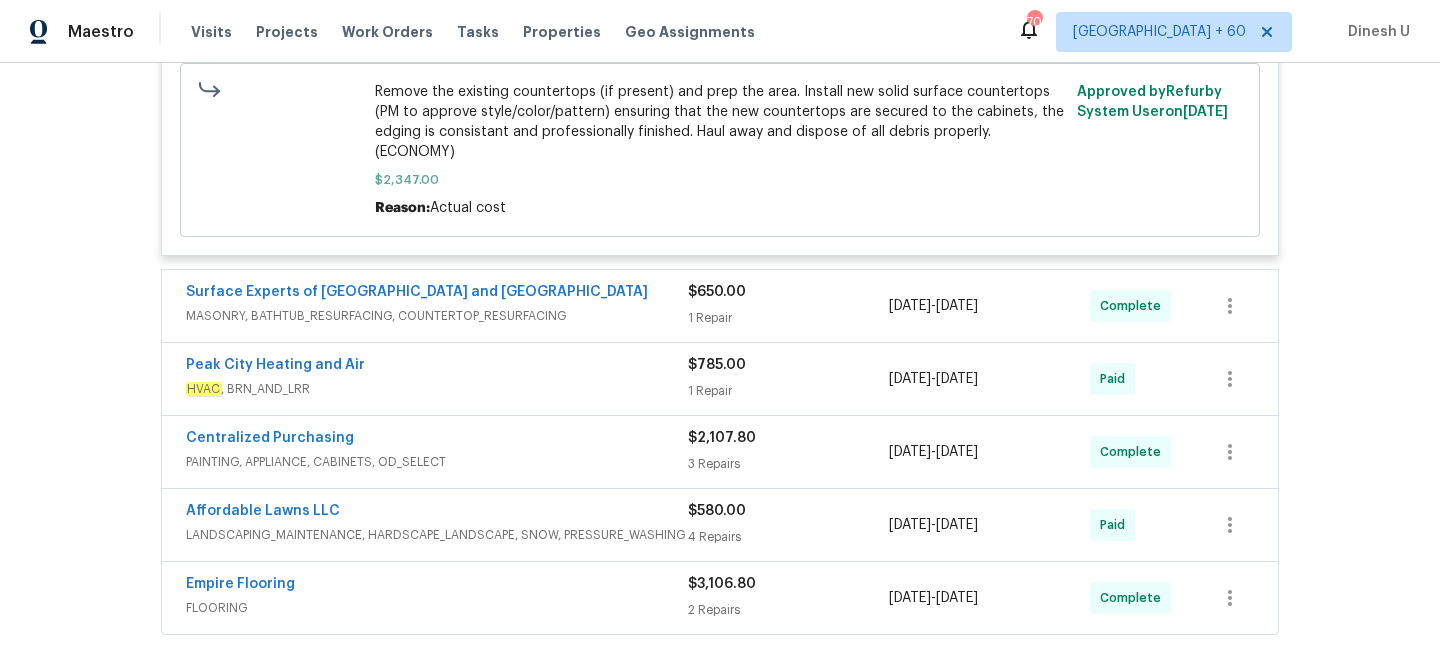 click on "1 Repair" at bounding box center (788, 318) 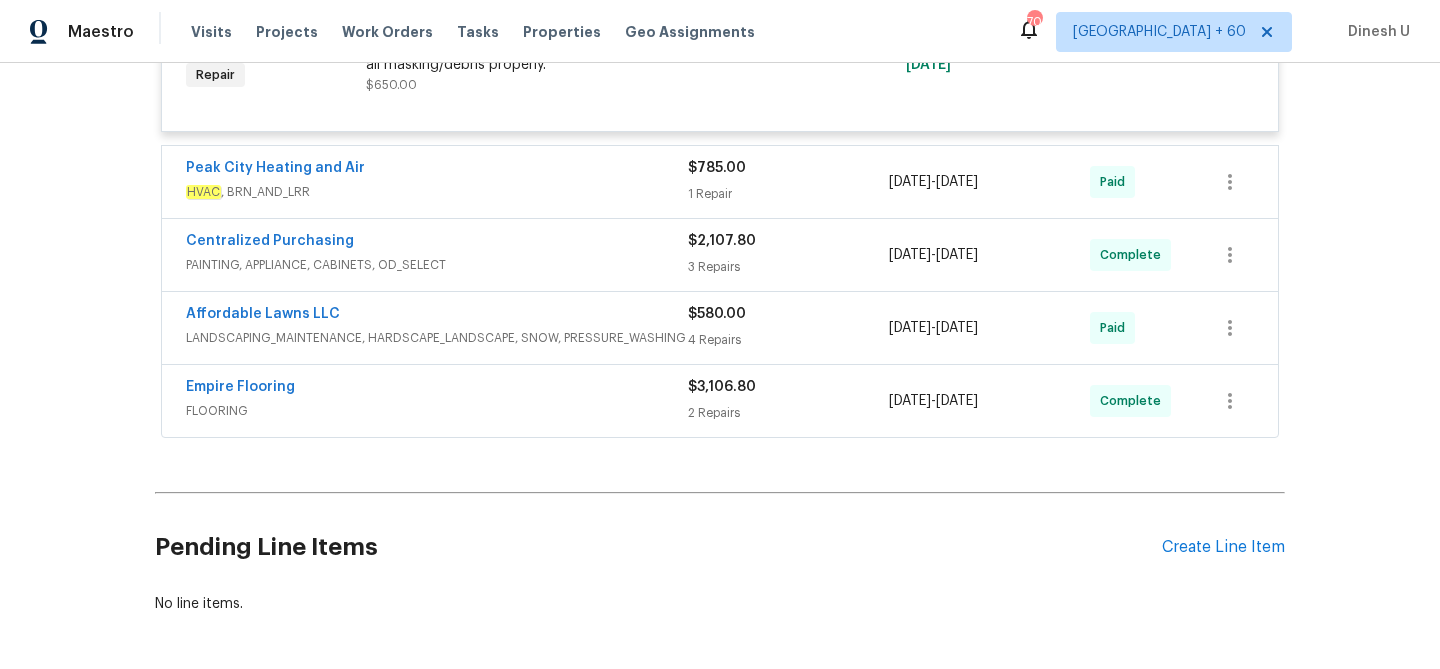 scroll, scrollTop: 9745, scrollLeft: 0, axis: vertical 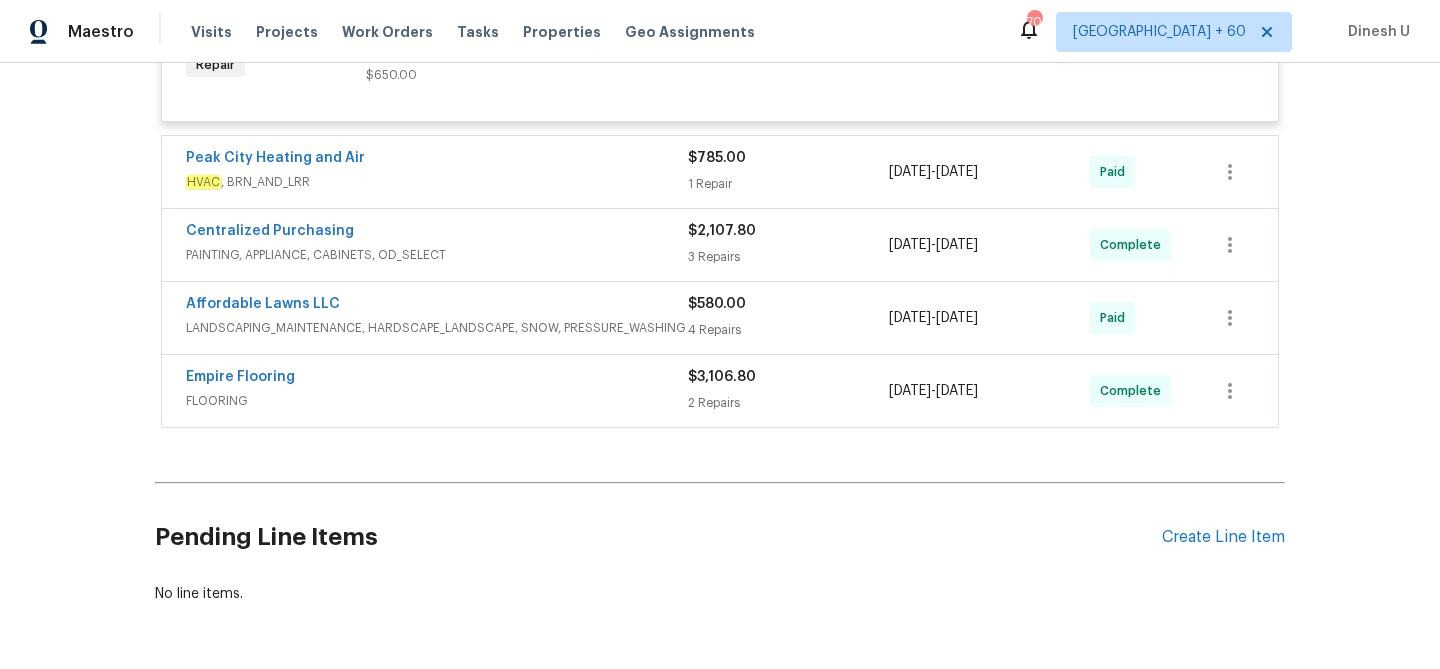click on "1 Repair" at bounding box center (788, 184) 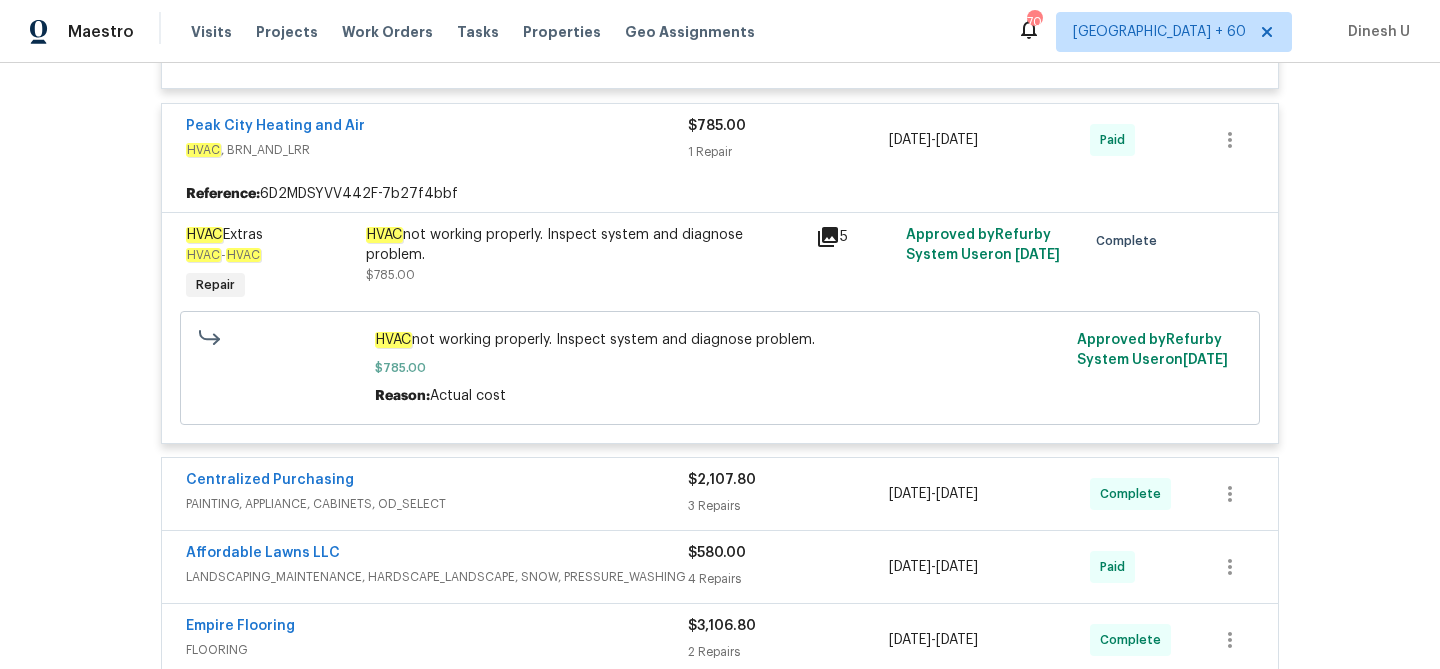 scroll, scrollTop: 9843, scrollLeft: 0, axis: vertical 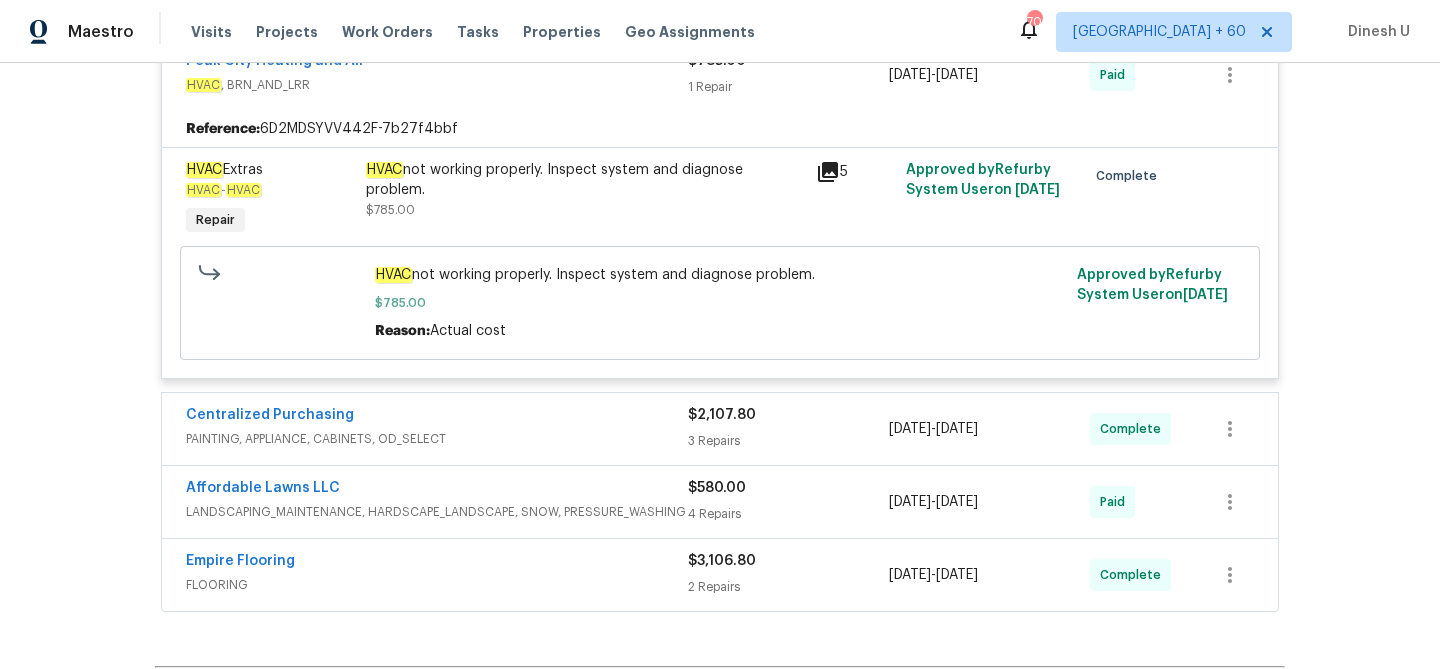 click on "HVAC  not working properly. Inspect system and diagnose problem. $785.00" at bounding box center (585, 190) 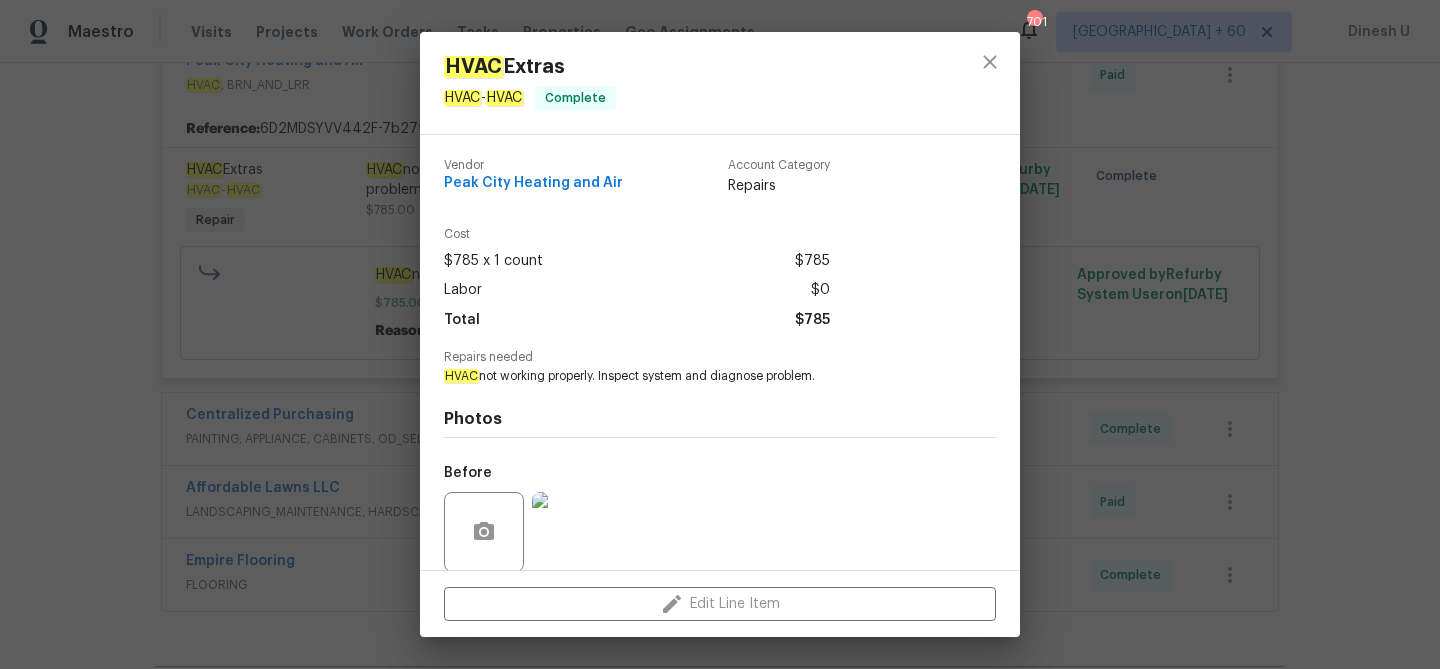 click on "HVAC  Extras HVAC  -  HVAC Complete Vendor Peak City Heating and Air Account Category Repairs Cost $785 x 1 count $785 Labor $0 Total $785 Repairs needed HVAC  not working properly. Inspect system and diagnose problem. Photos Before After  Edit Line Item" at bounding box center [720, 334] 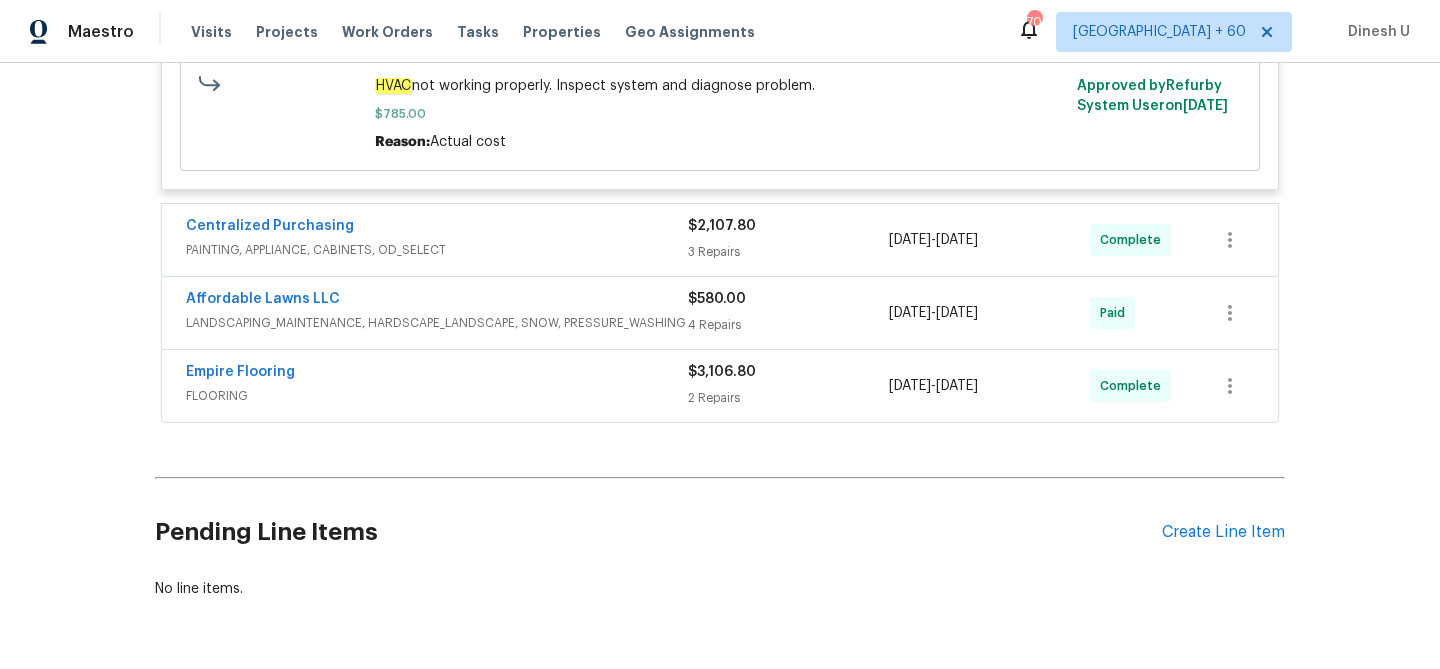 scroll, scrollTop: 10065, scrollLeft: 0, axis: vertical 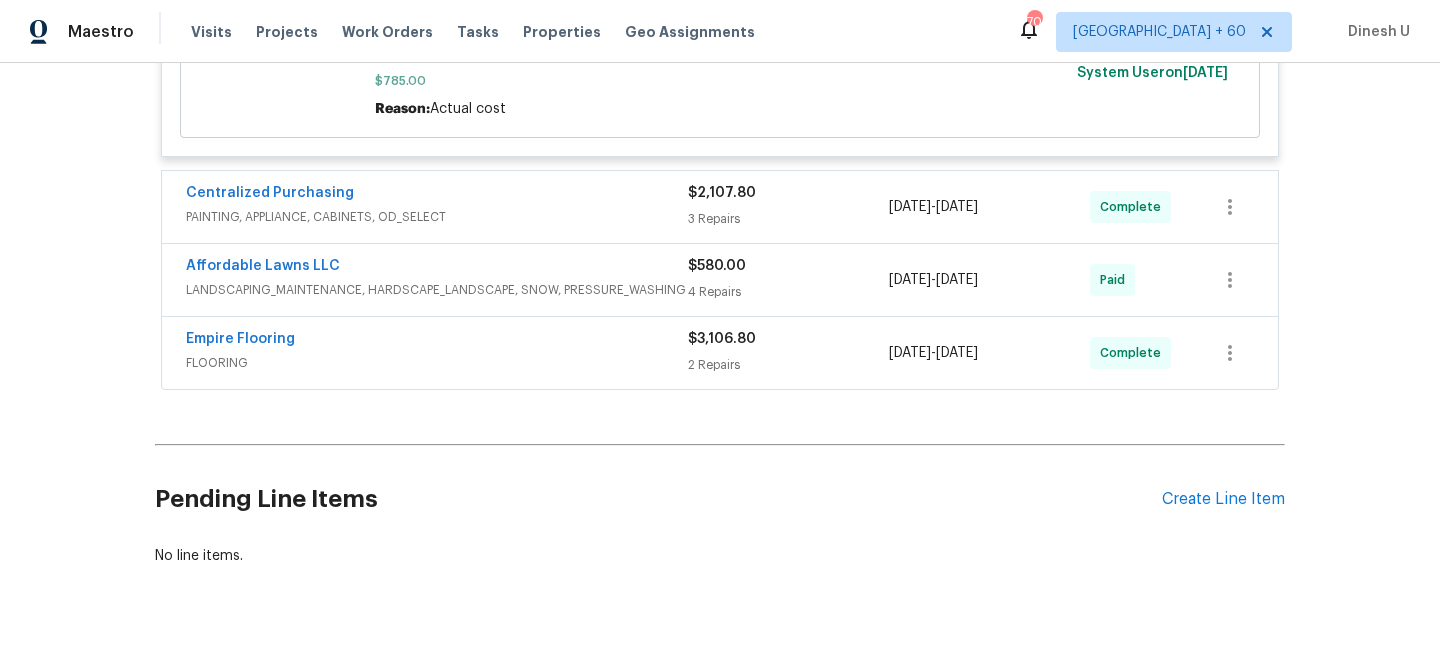 click on "3 Repairs" at bounding box center (788, 219) 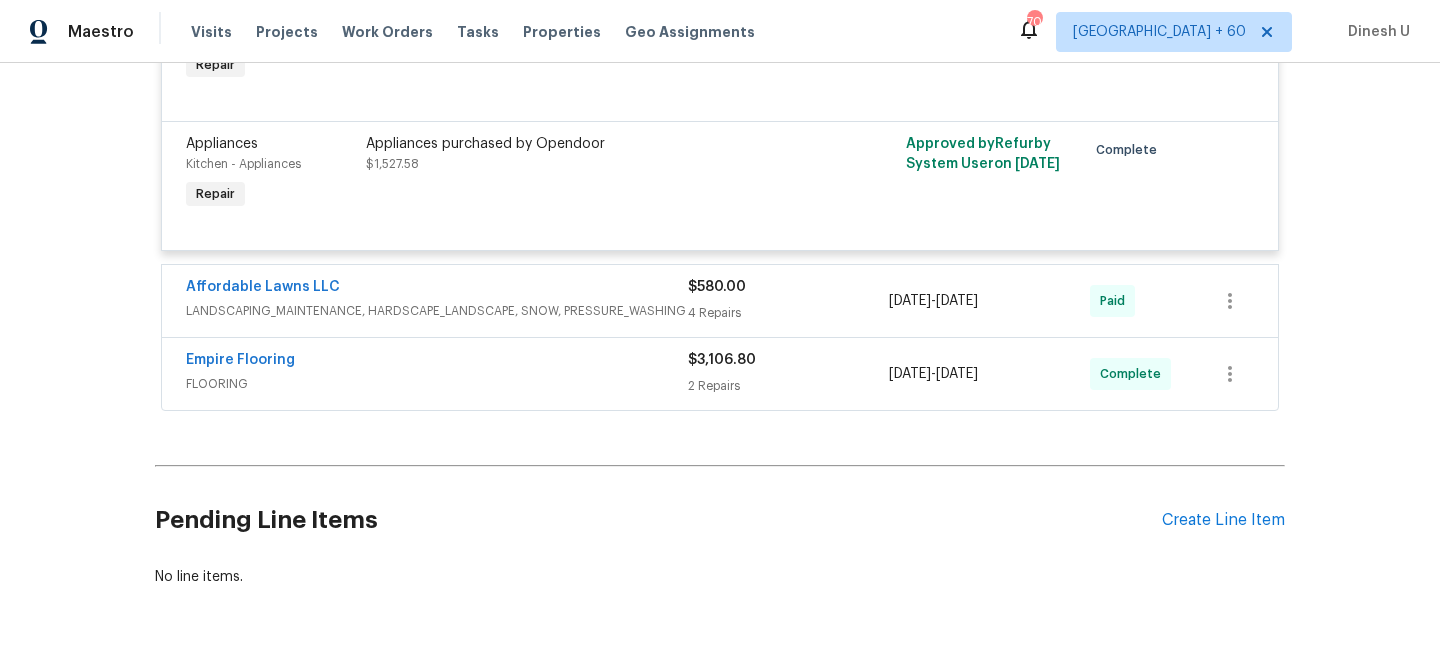 scroll, scrollTop: 10485, scrollLeft: 0, axis: vertical 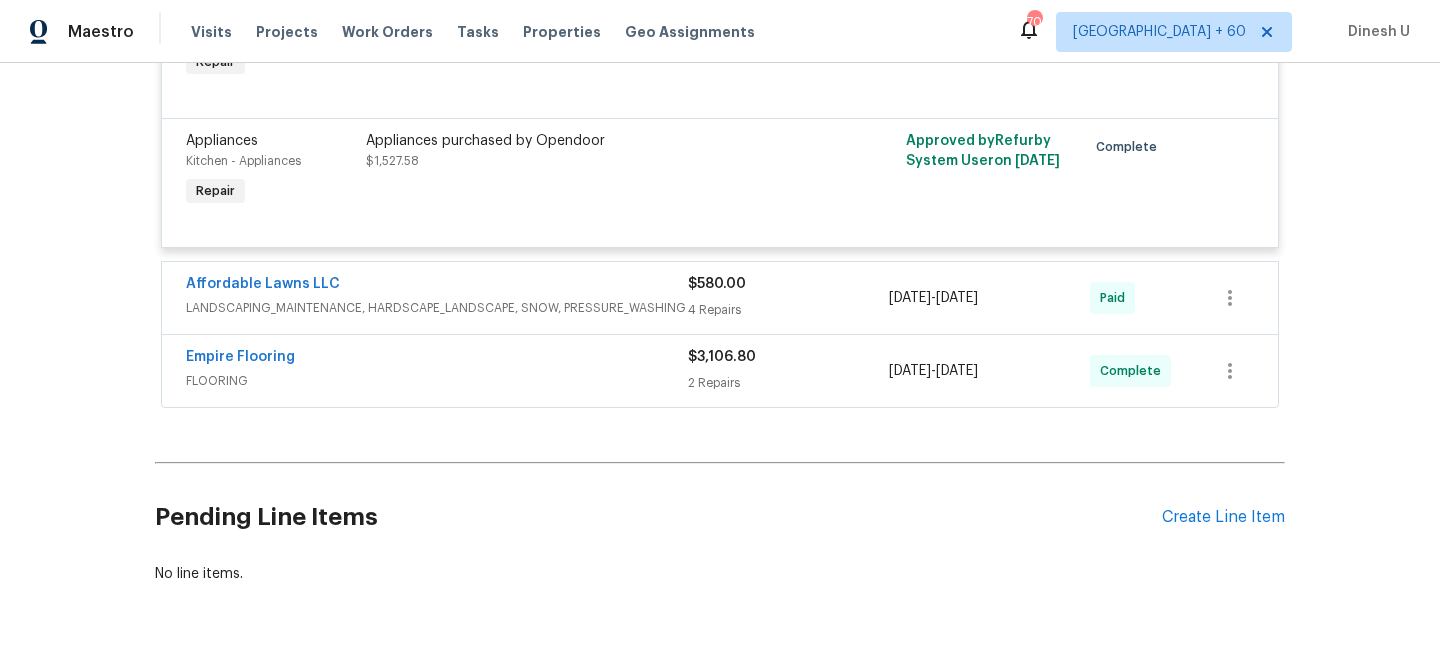 click on "$580.00 4 Repairs" at bounding box center (788, 298) 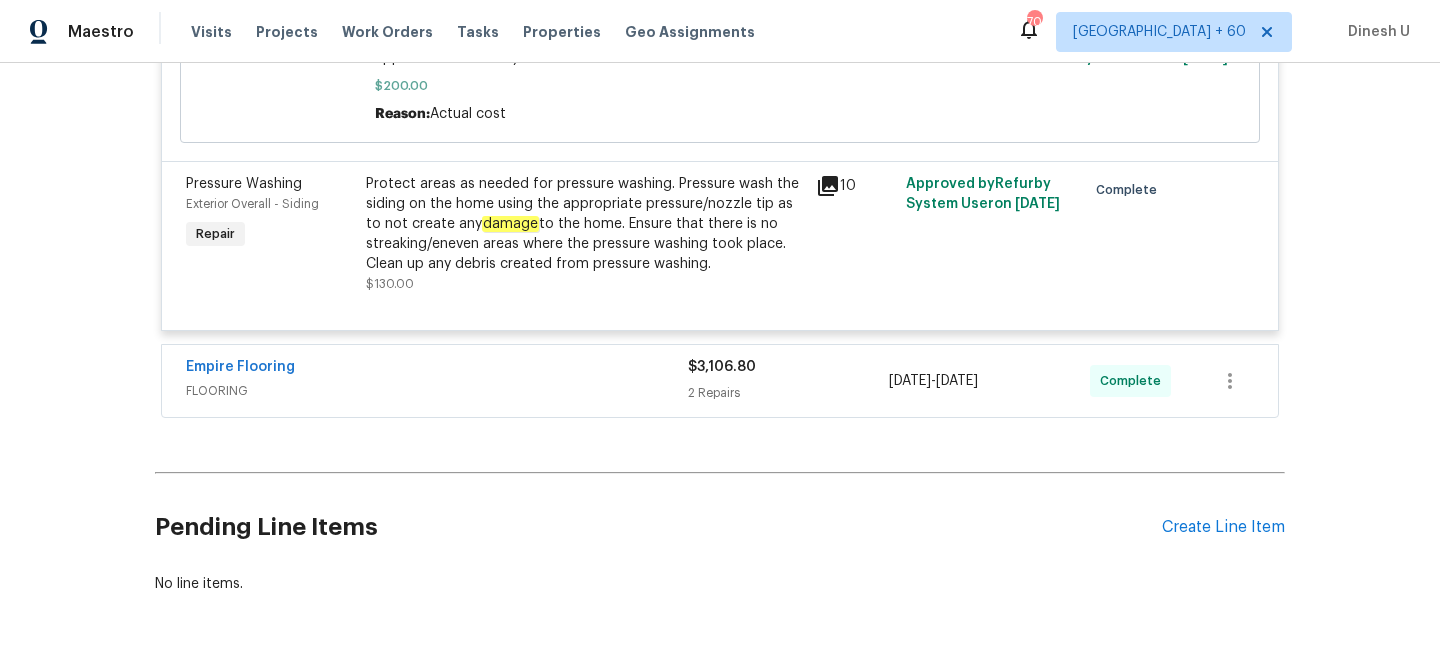 scroll, scrollTop: 11580, scrollLeft: 0, axis: vertical 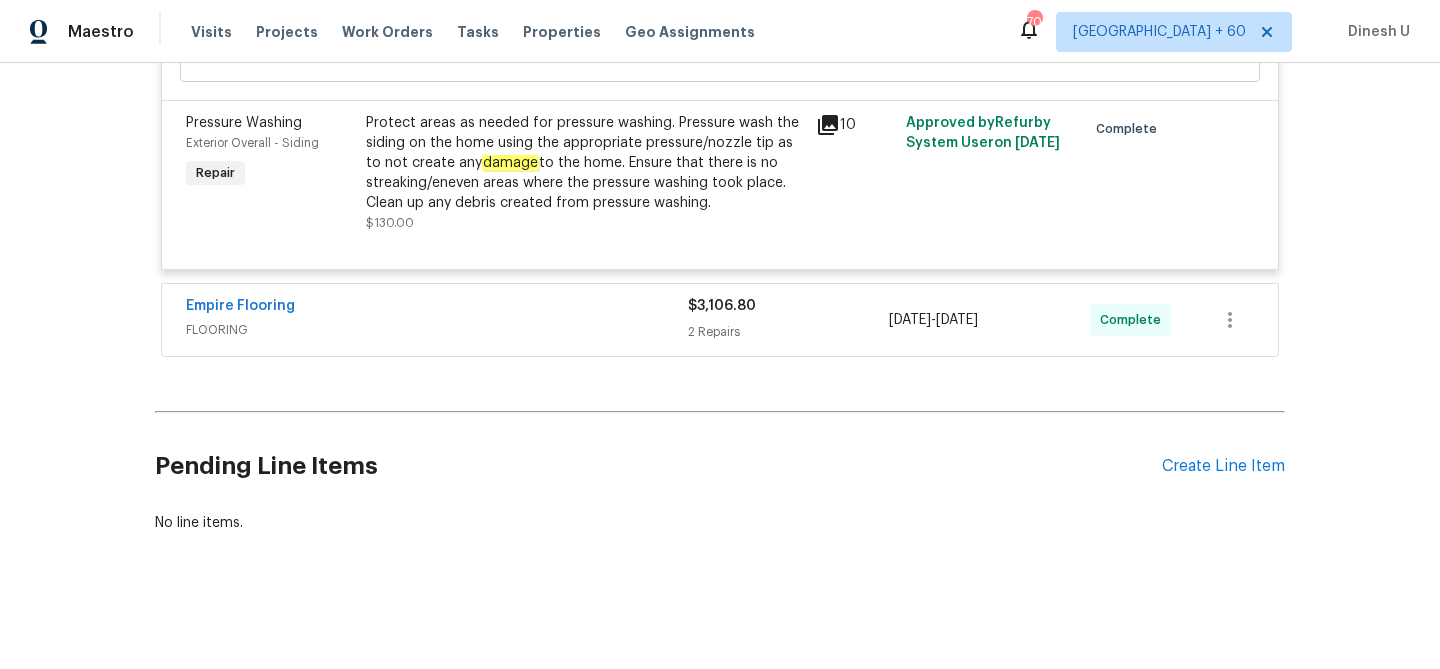 click on "2 Repairs" at bounding box center [788, 332] 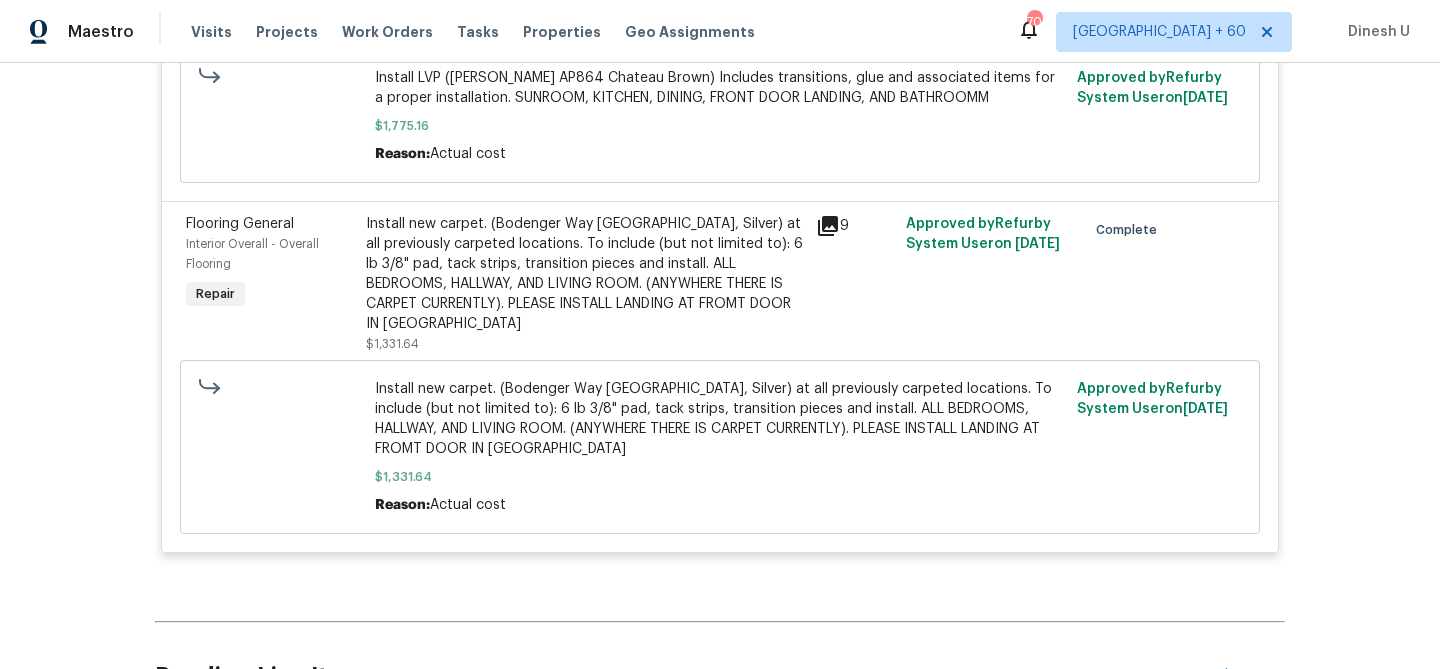 scroll, scrollTop: 12024, scrollLeft: 0, axis: vertical 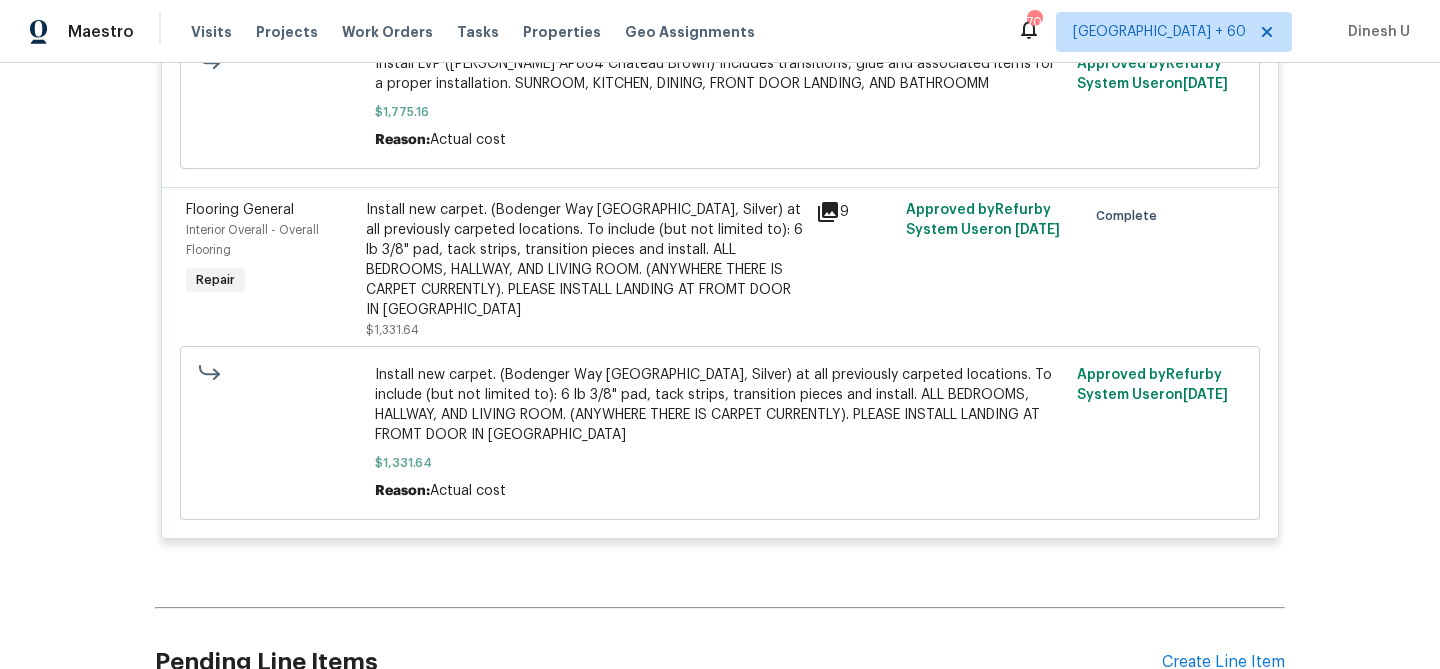 click on "Install new carpet. (Bodenger Way [GEOGRAPHIC_DATA], Silver) at all previously carpeted locations. To include (but not limited to): 6 lb 3/8" pad, tack strips, transition pieces and install.
ALL BEDROOMS, HALLWAY, AND LIVING ROOM. (ANYWHERE THERE IS CARPET CURRENTLY). PLEASE INSTALL LANDING AT FROMT DOOR IN [GEOGRAPHIC_DATA]" at bounding box center [585, 260] 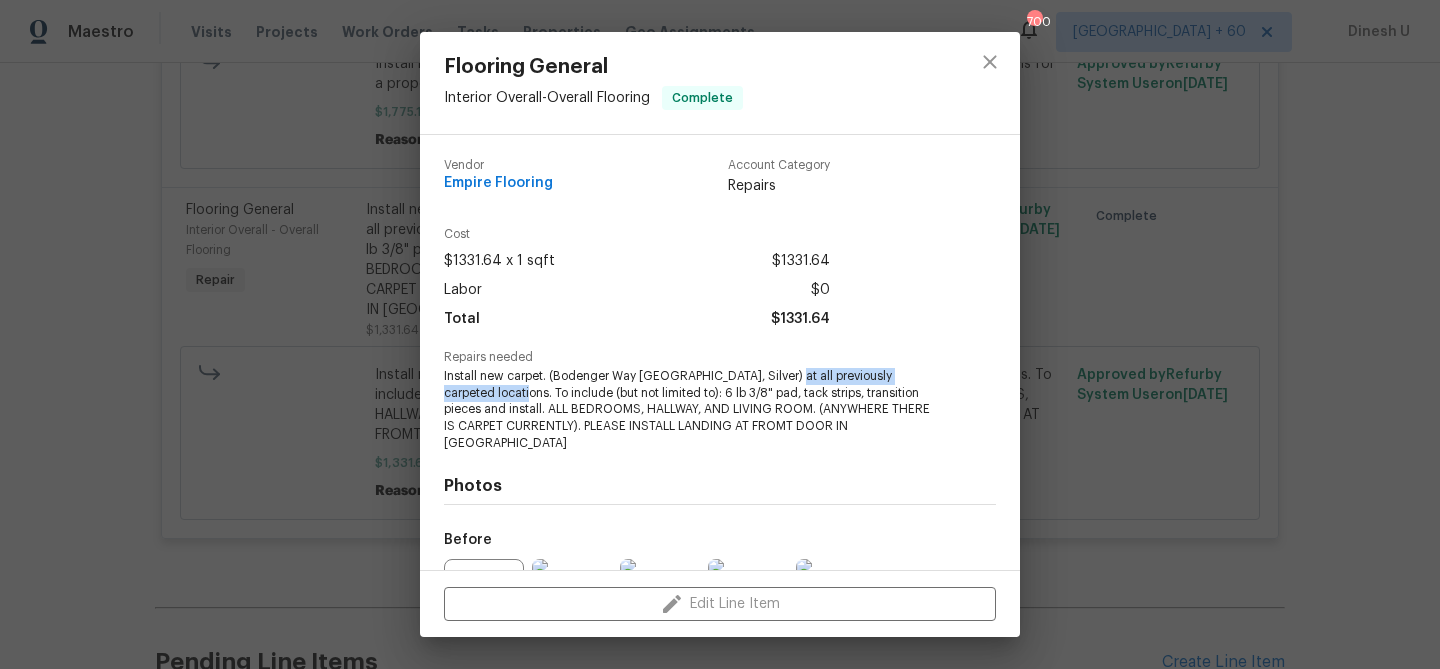 drag, startPoint x: 785, startPoint y: 377, endPoint x: 494, endPoint y: 395, distance: 291.55618 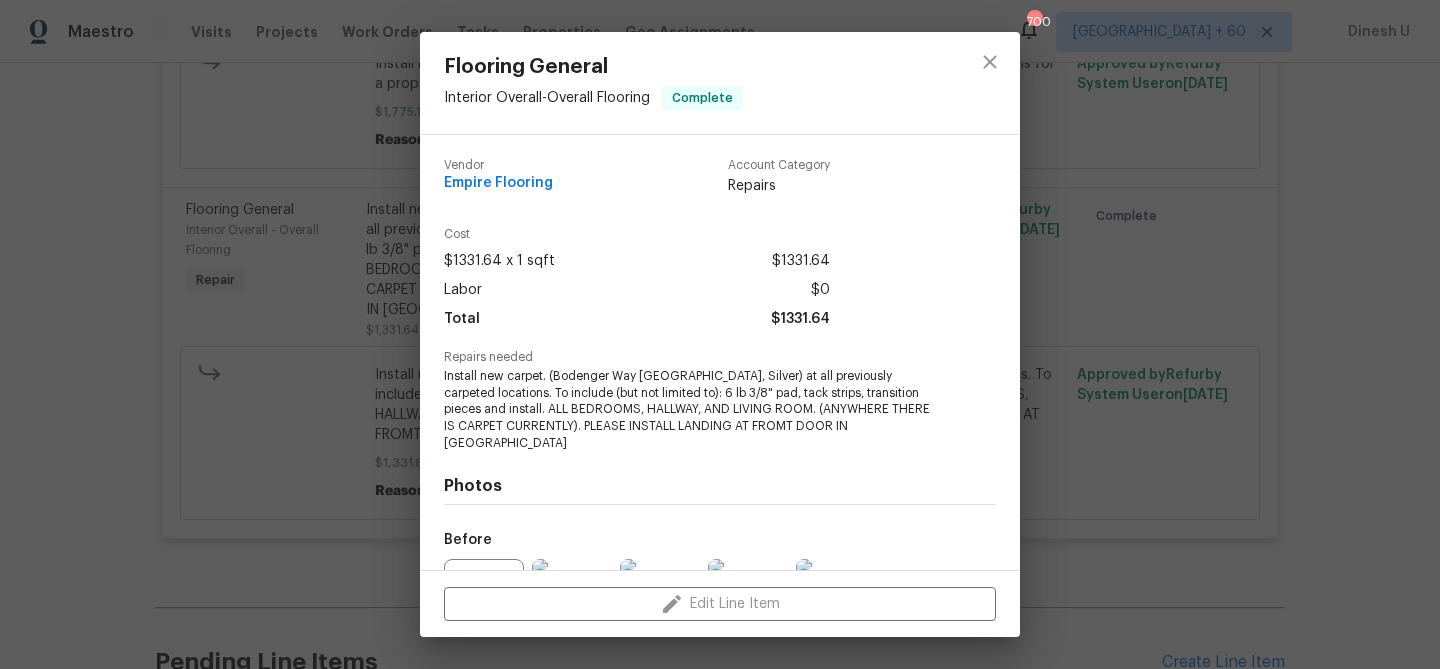 click on "Flooring General Interior Overall  -  Overall Flooring Complete Vendor Empire Flooring Account Category Repairs Cost $1331.64 x 1 sqft $1331.64 Labor $0 Total $1331.64 Repairs needed Install new carpet. (Bodenger Way [GEOGRAPHIC_DATA], Silver) at all previously carpeted locations. To include (but not limited to): 6 lb 3/8" pad, tack strips, transition pieces and install.
ALL BEDROOMS, HALLWAY, AND LIVING ROOM. (ANYWHERE THERE IS CARPET CURRENTLY). PLEASE INSTALL LANDING AT FROMT DOOR IN LIVING ROOM Photos Before After  +1  Edit Line Item" at bounding box center [720, 334] 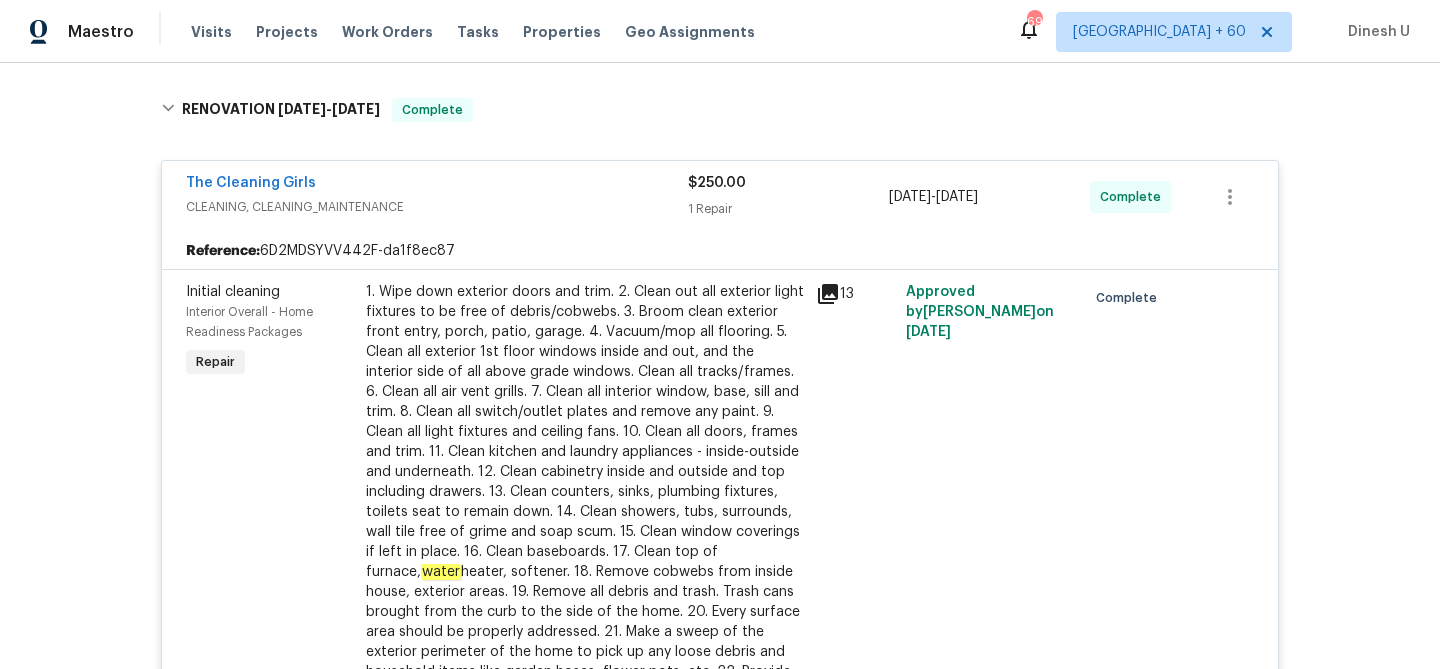 scroll, scrollTop: 0, scrollLeft: 0, axis: both 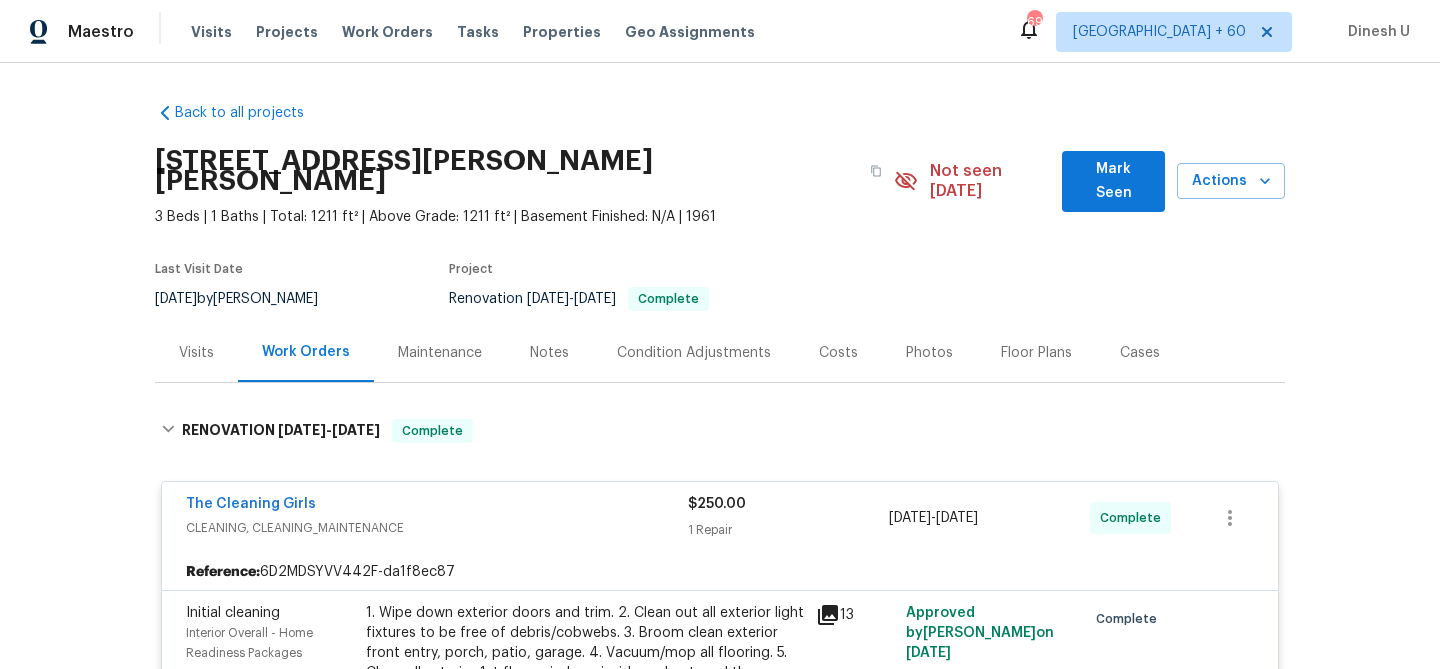 click on "Visits" at bounding box center [196, 353] 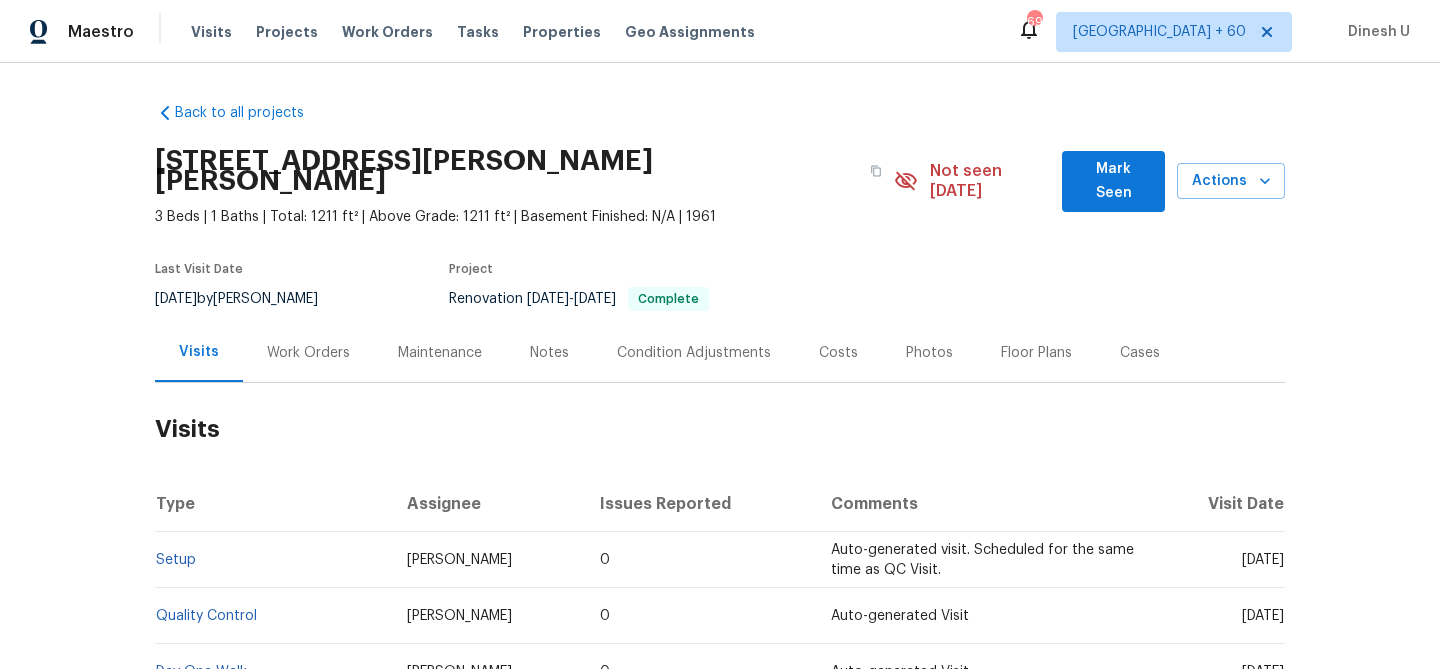 scroll, scrollTop: 203, scrollLeft: 0, axis: vertical 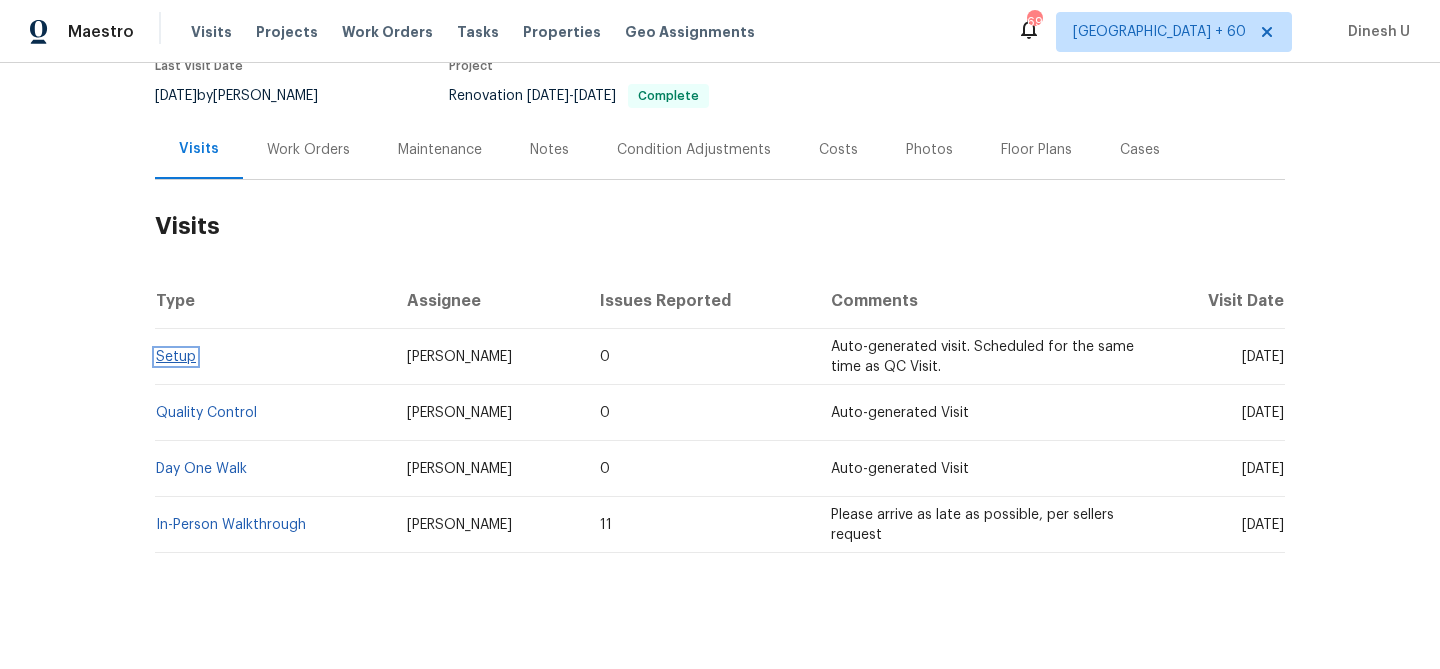 click on "Setup" at bounding box center (176, 357) 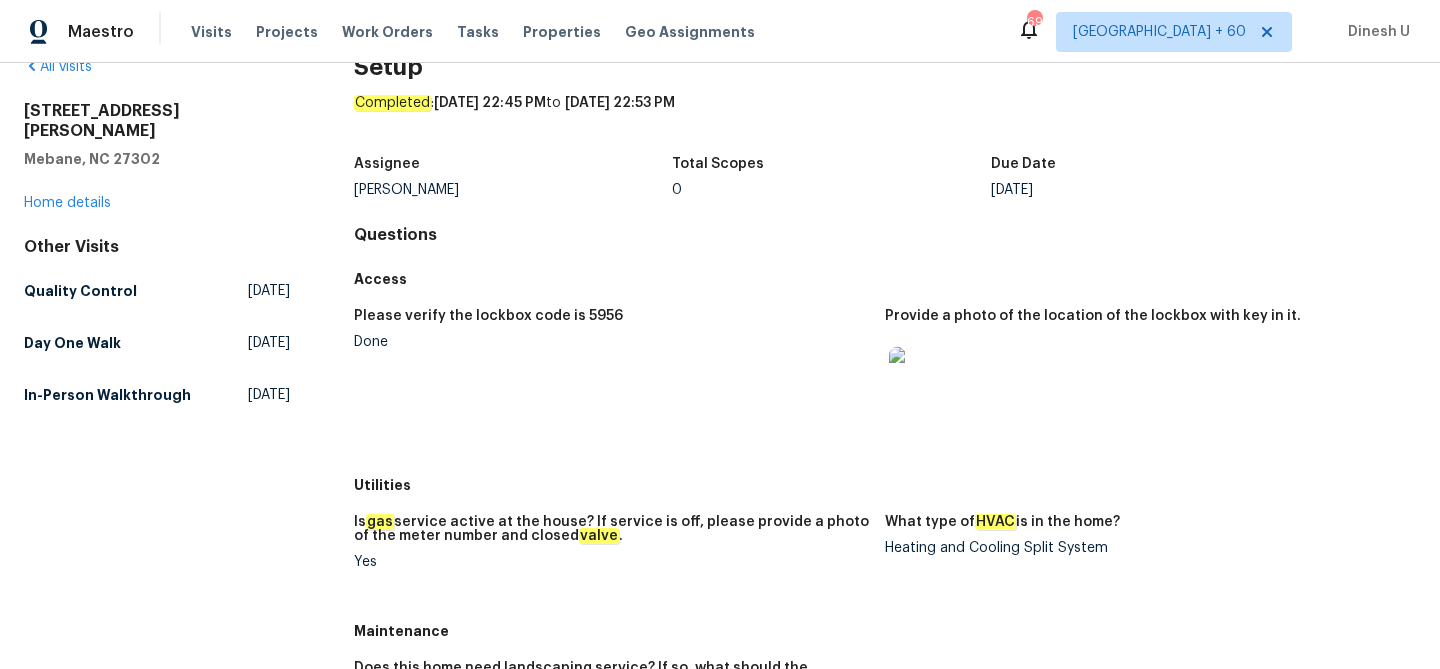 scroll, scrollTop: 0, scrollLeft: 0, axis: both 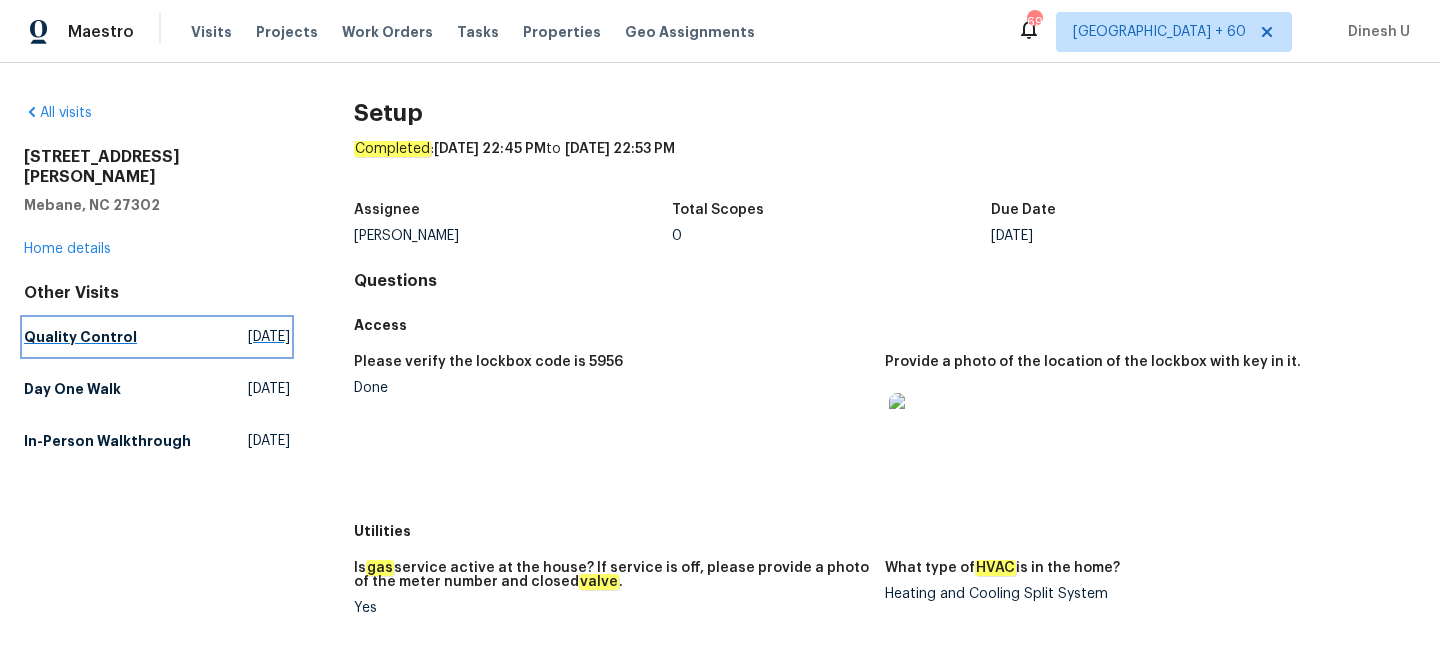 click on "[DATE]" at bounding box center [269, 337] 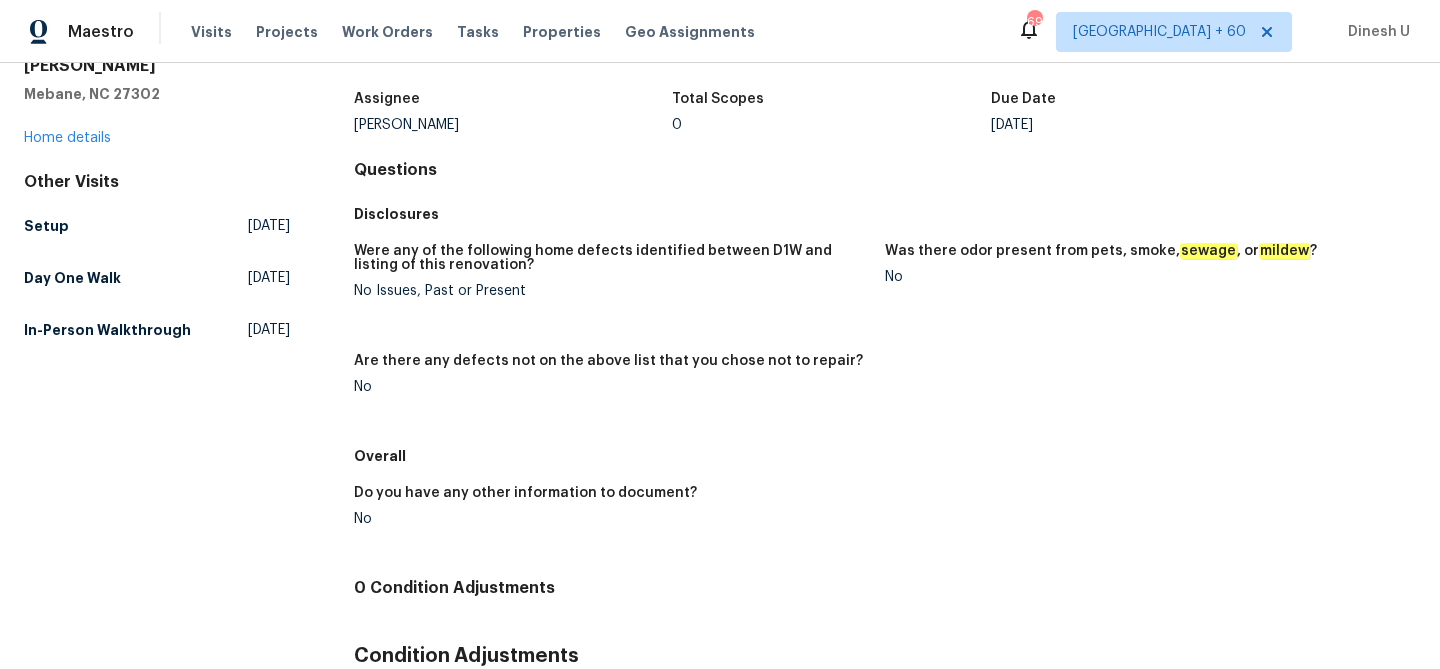 scroll, scrollTop: 0, scrollLeft: 0, axis: both 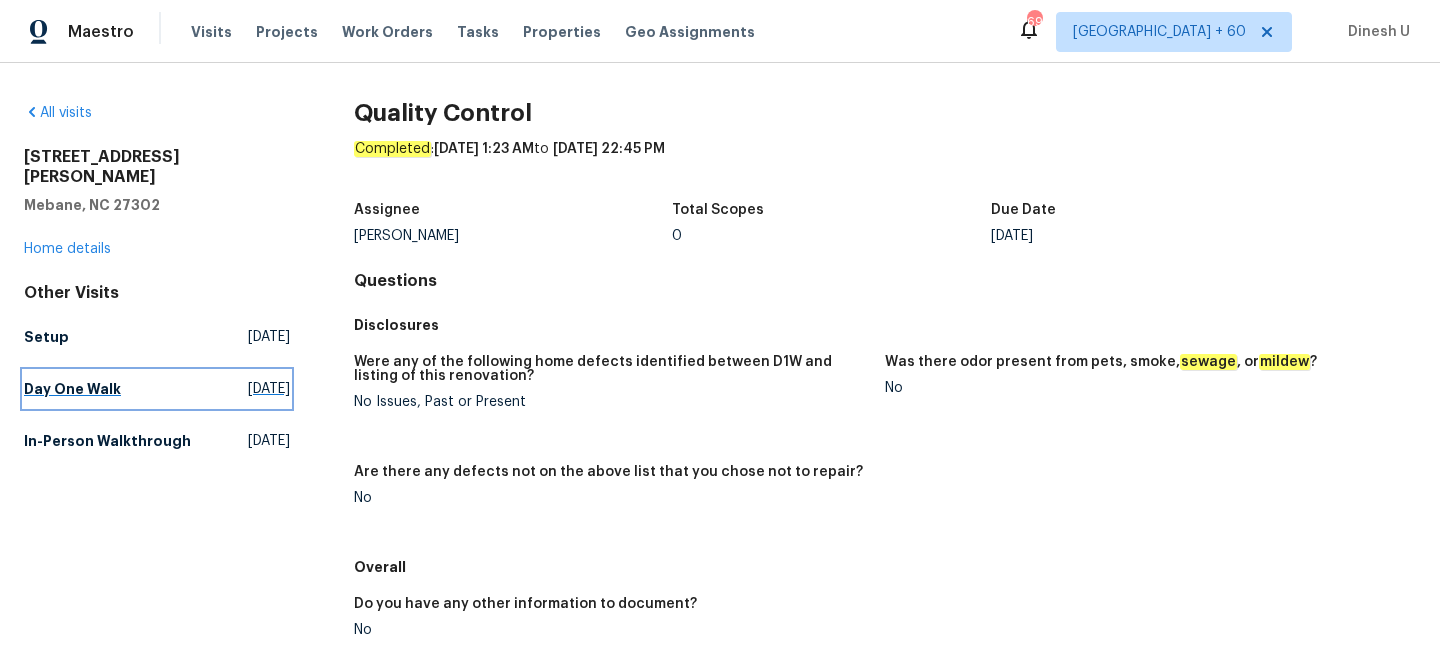 click on "[DATE]" at bounding box center [269, 389] 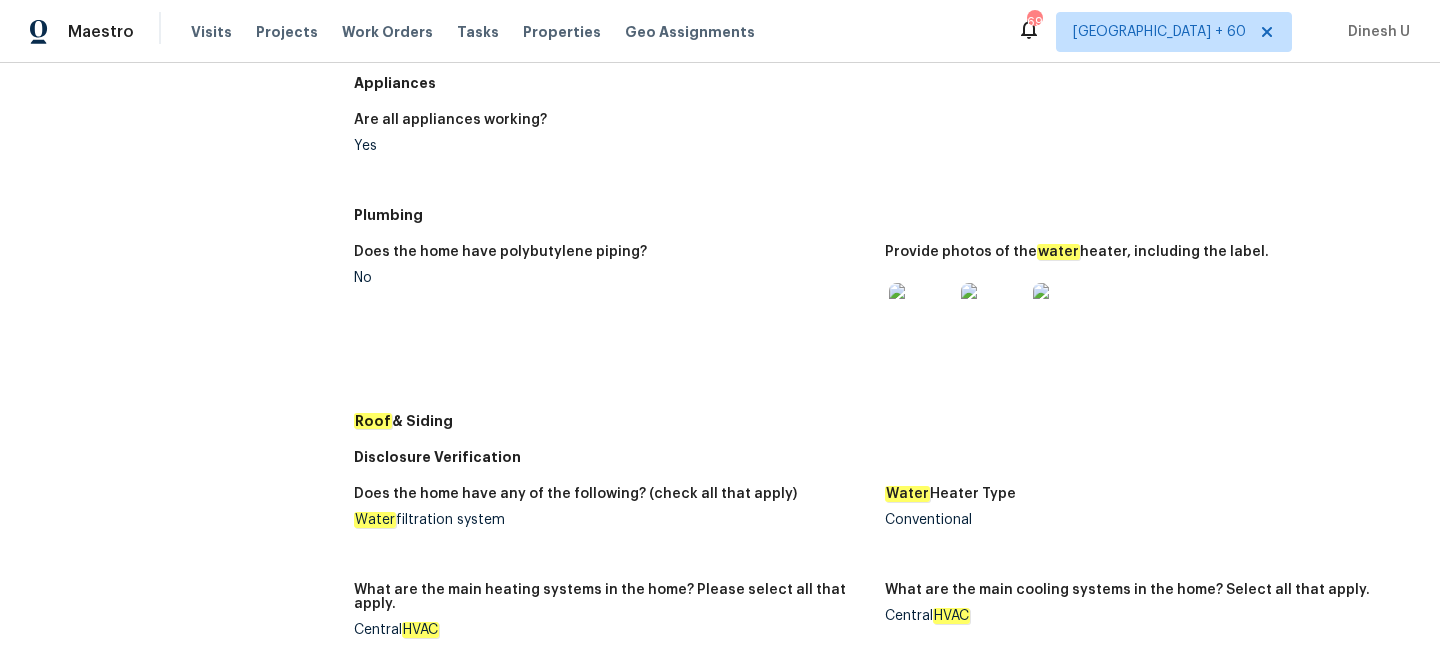 scroll, scrollTop: 800, scrollLeft: 0, axis: vertical 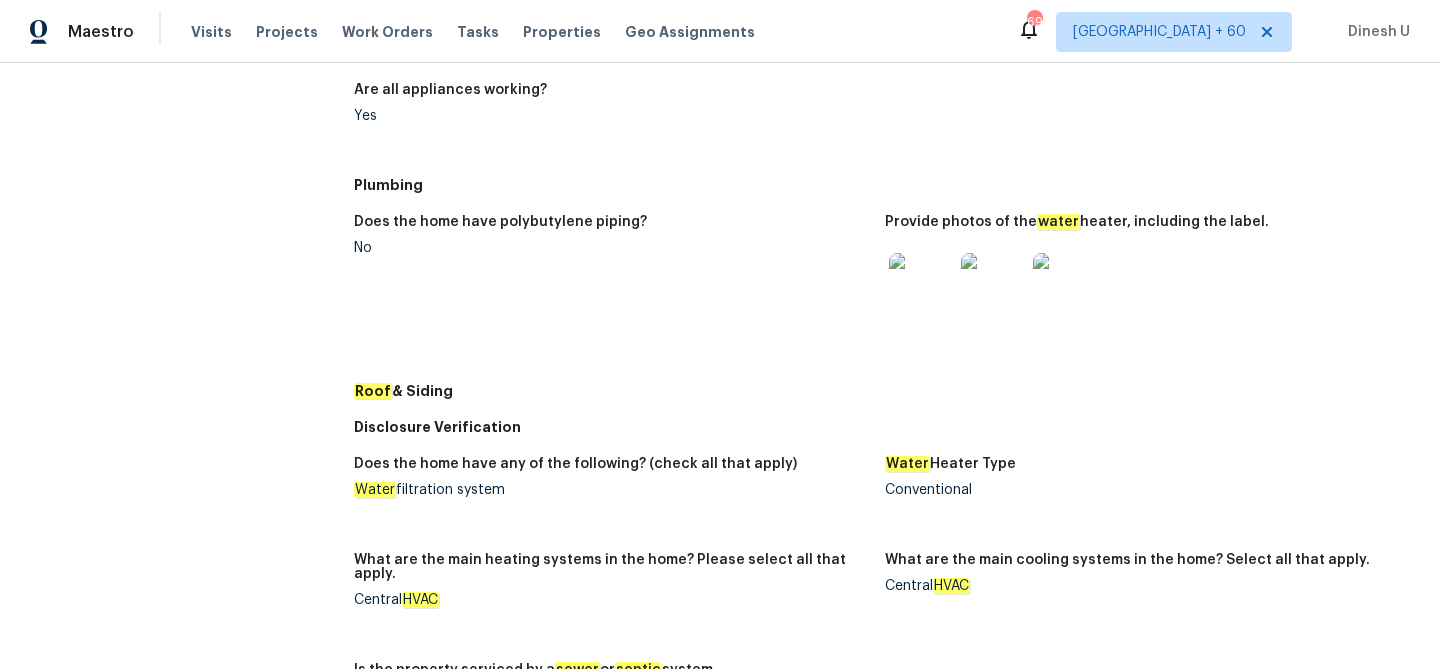 click at bounding box center (921, 285) 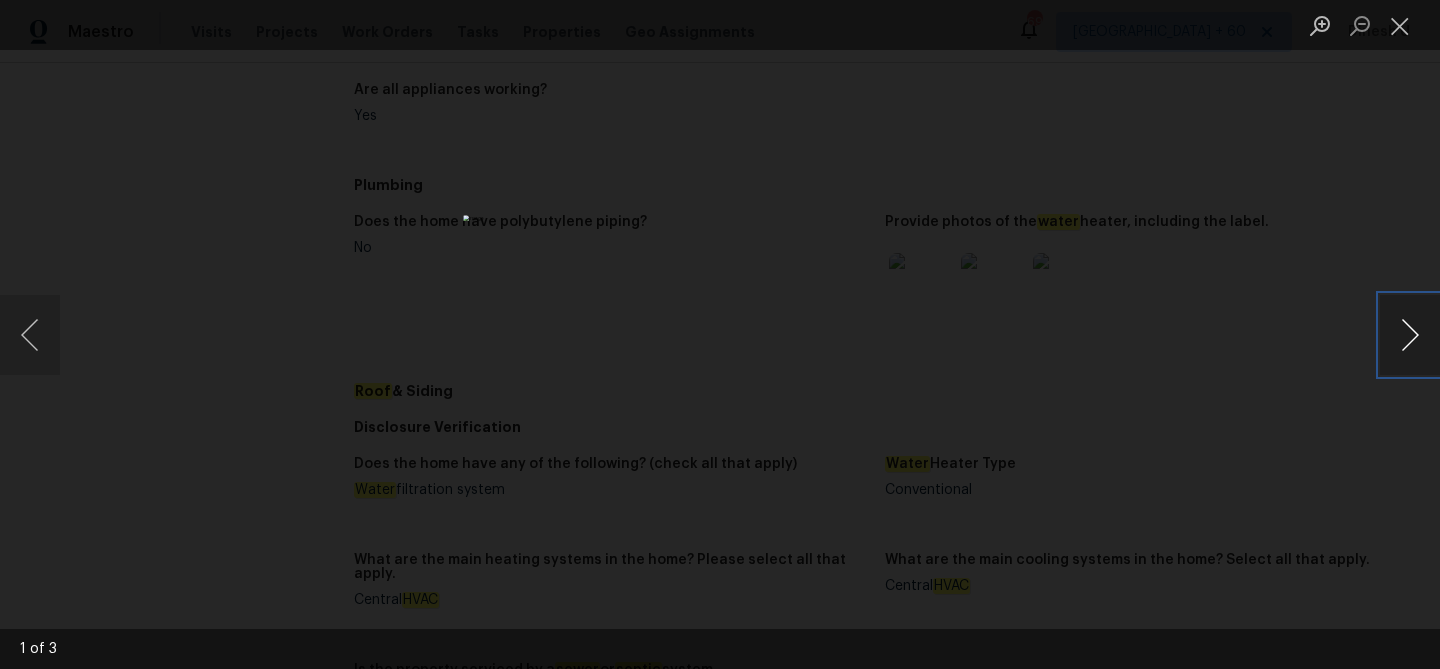 click at bounding box center (1410, 335) 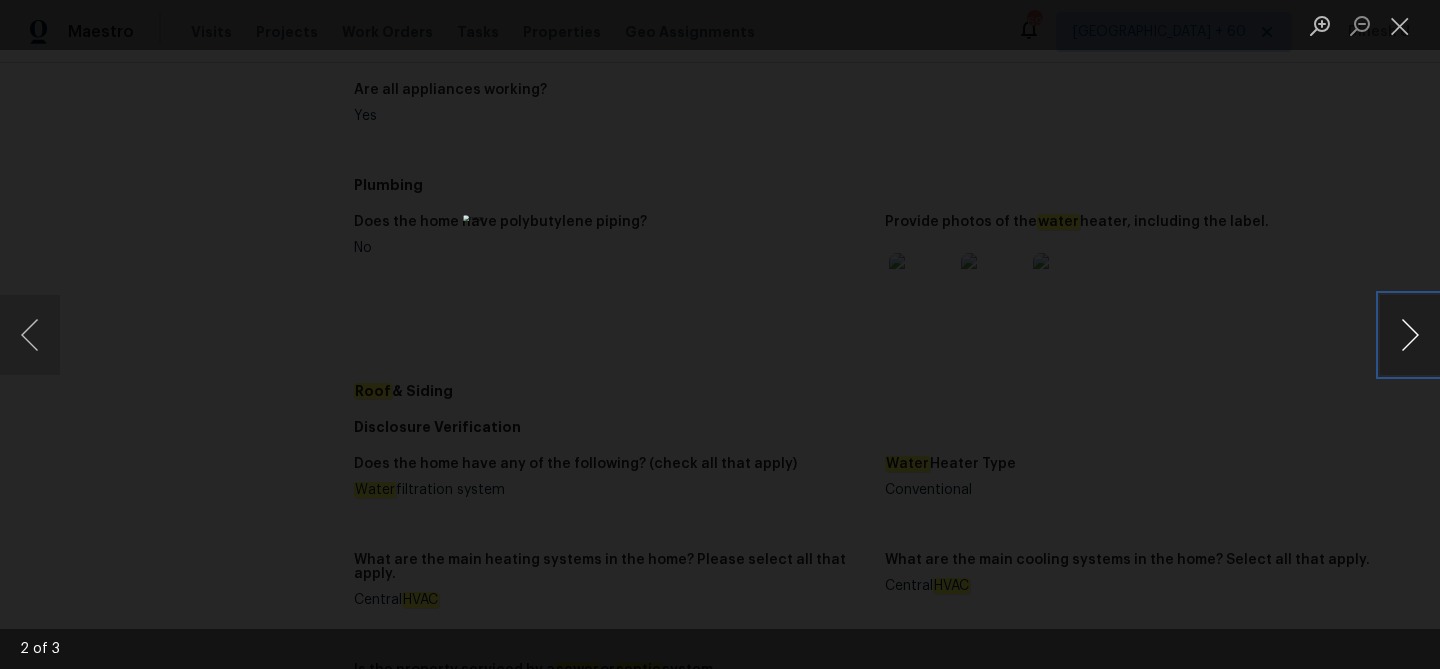click at bounding box center (1410, 335) 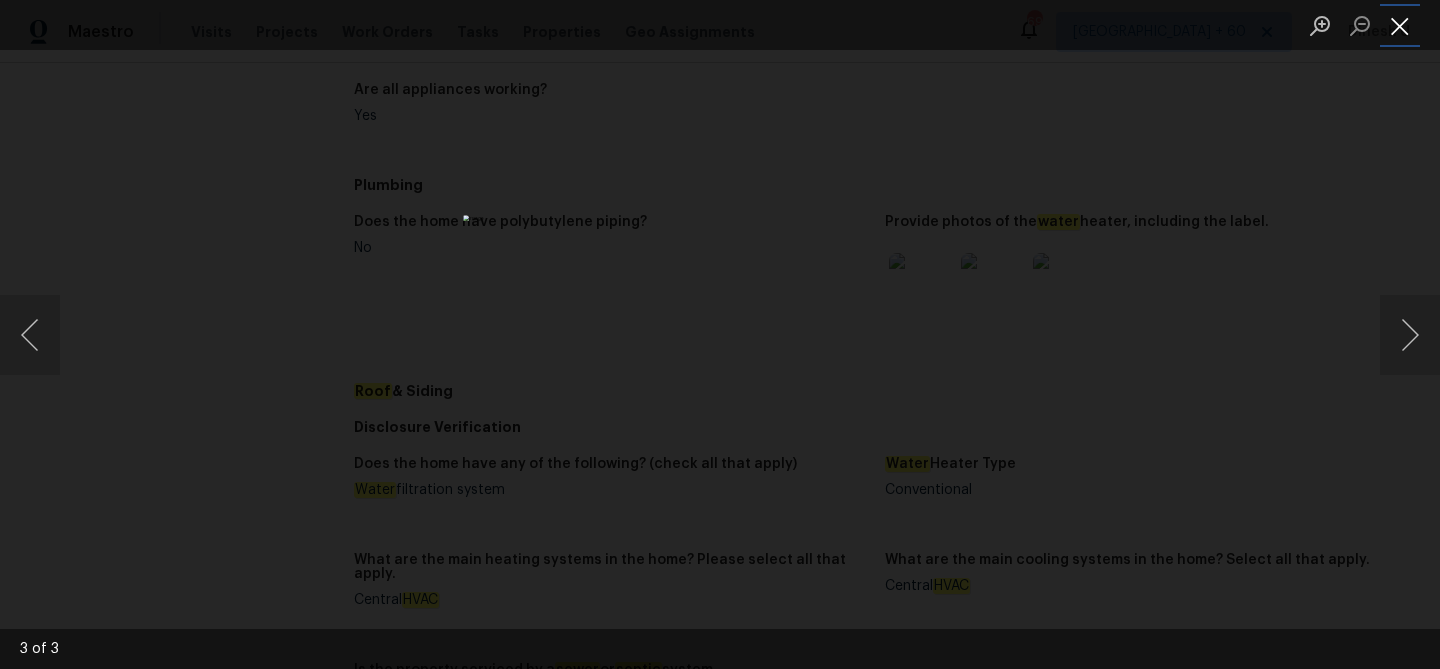 click at bounding box center (1400, 25) 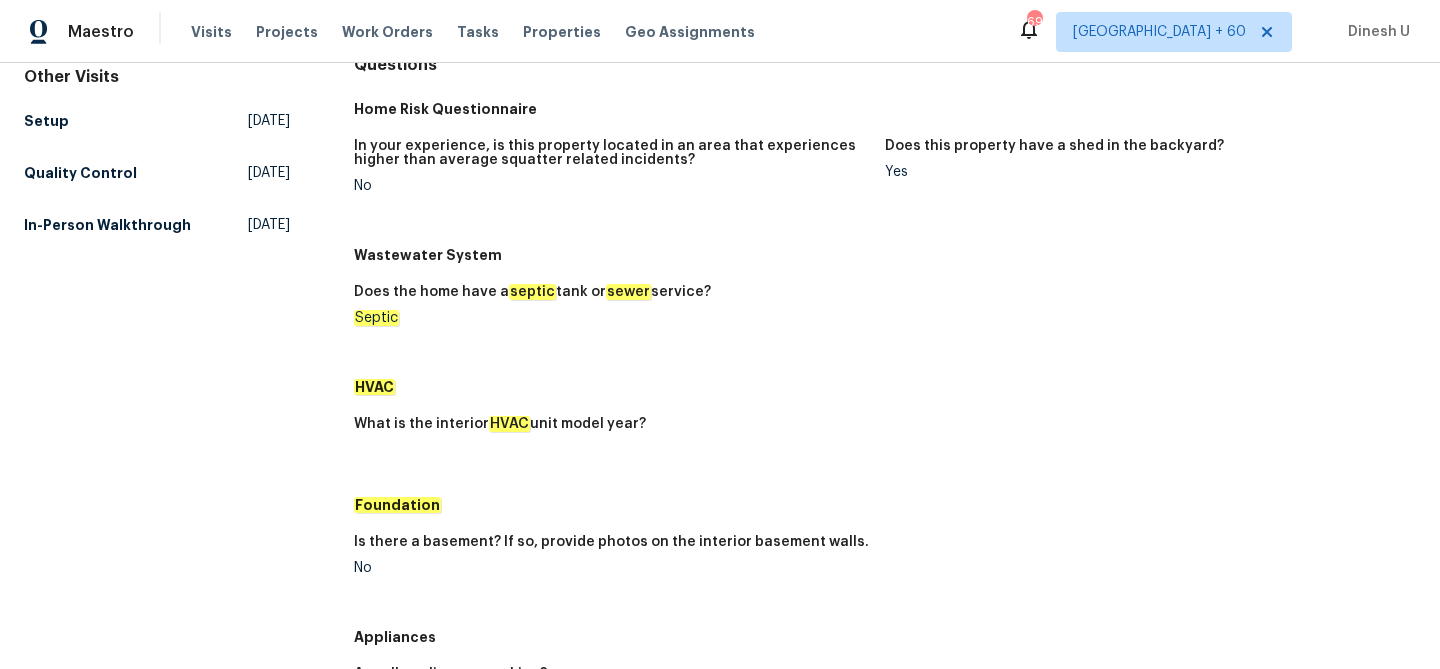 scroll, scrollTop: 0, scrollLeft: 0, axis: both 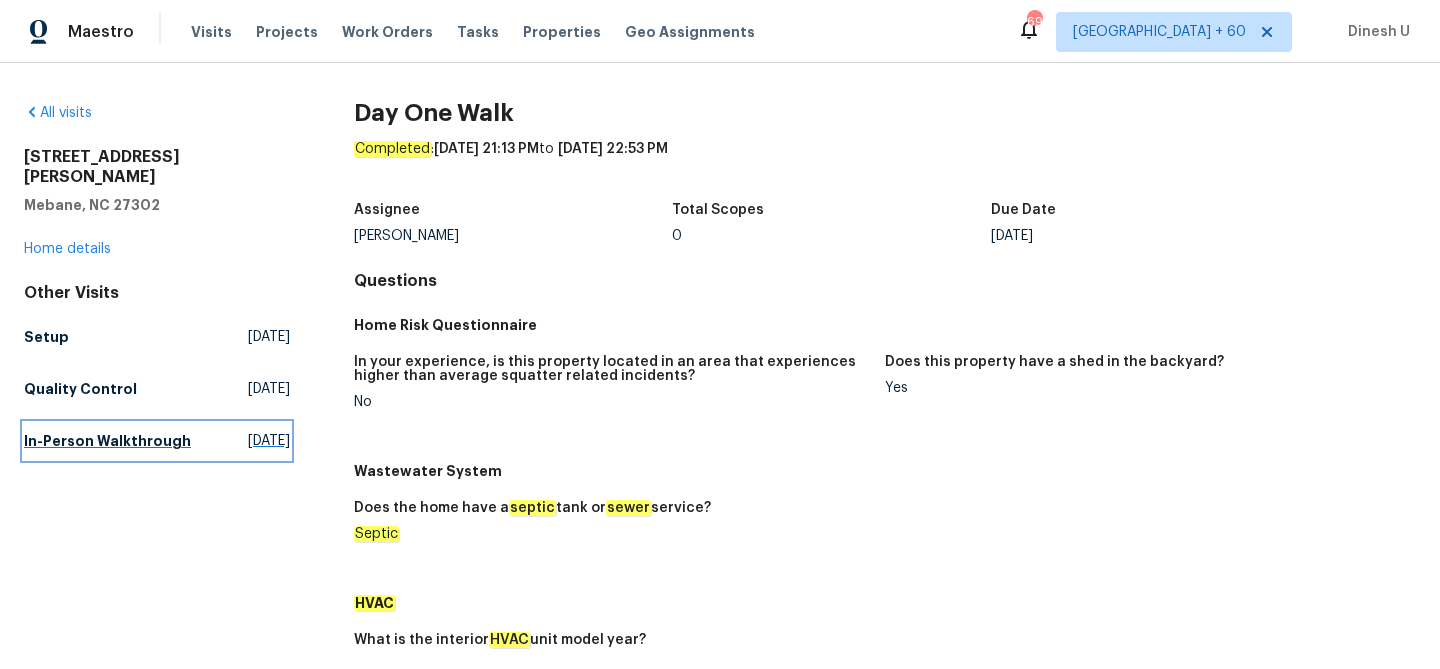 click on "[DATE]" at bounding box center (269, 441) 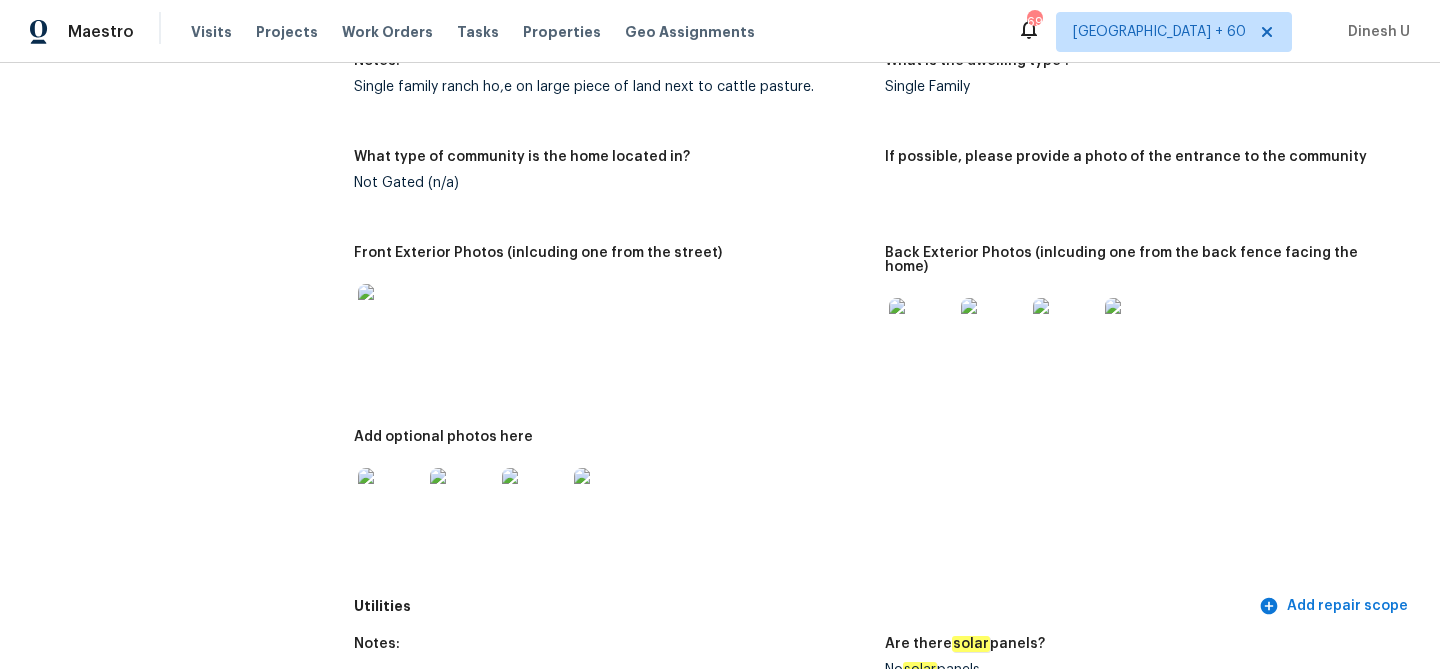 scroll, scrollTop: 797, scrollLeft: 0, axis: vertical 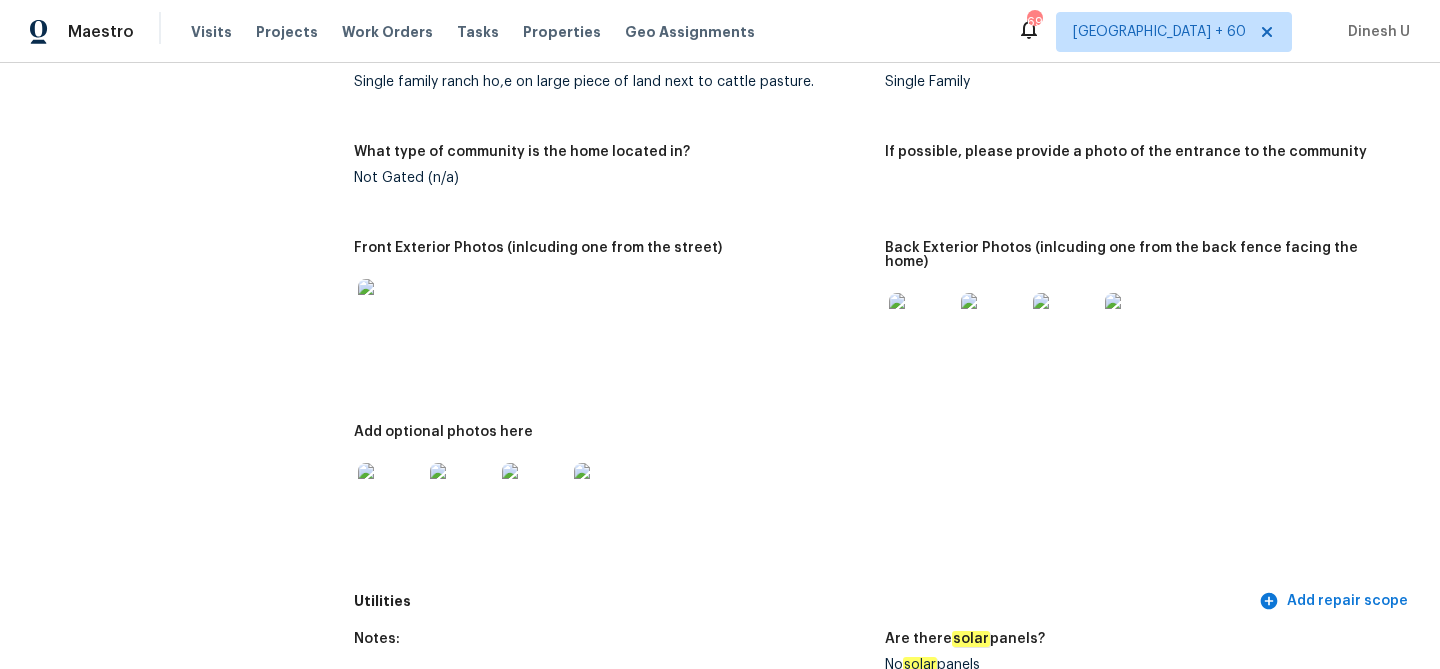 click at bounding box center [921, 325] 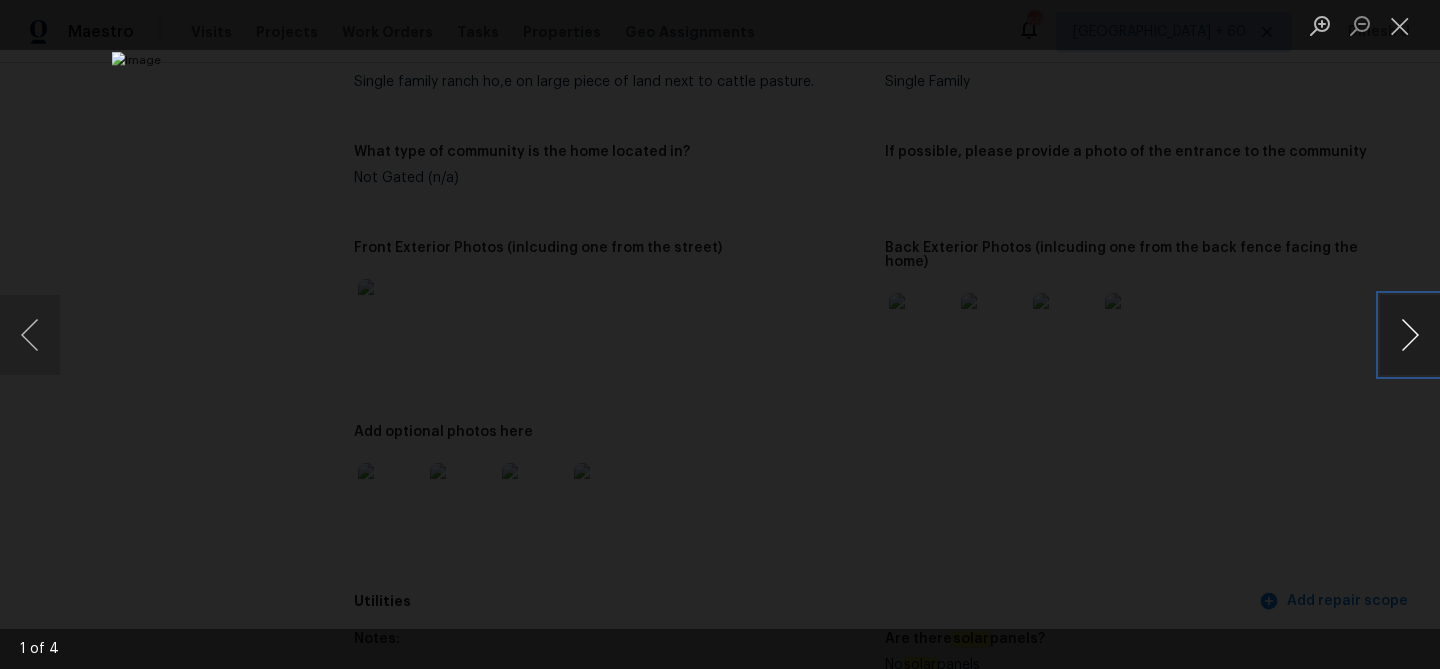 click at bounding box center [1410, 335] 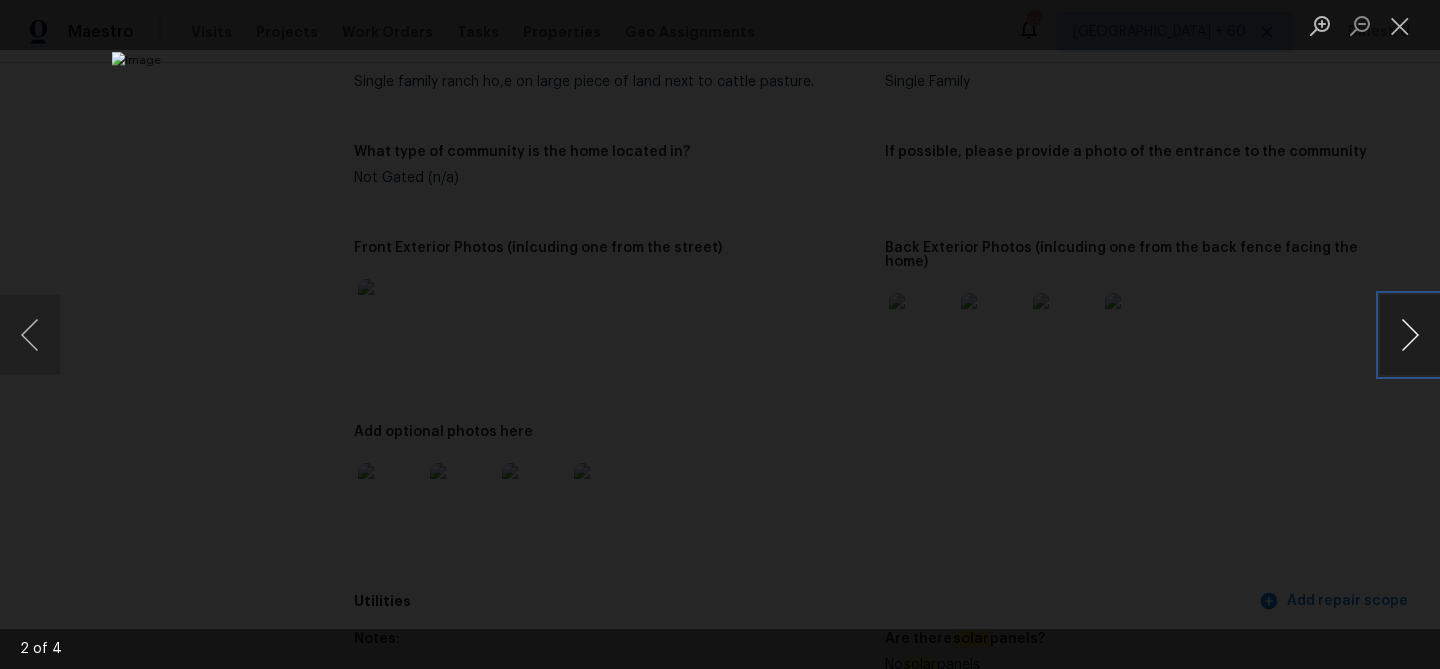 click at bounding box center (1410, 335) 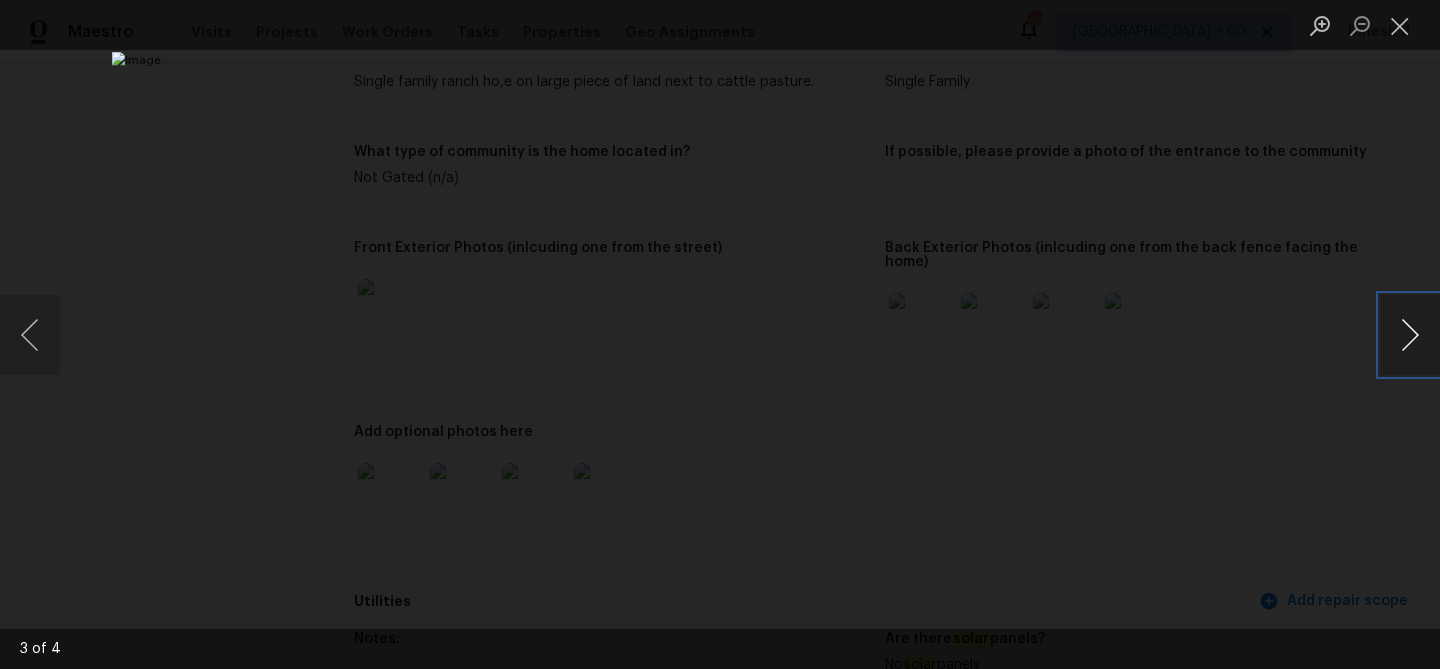 click at bounding box center (1410, 335) 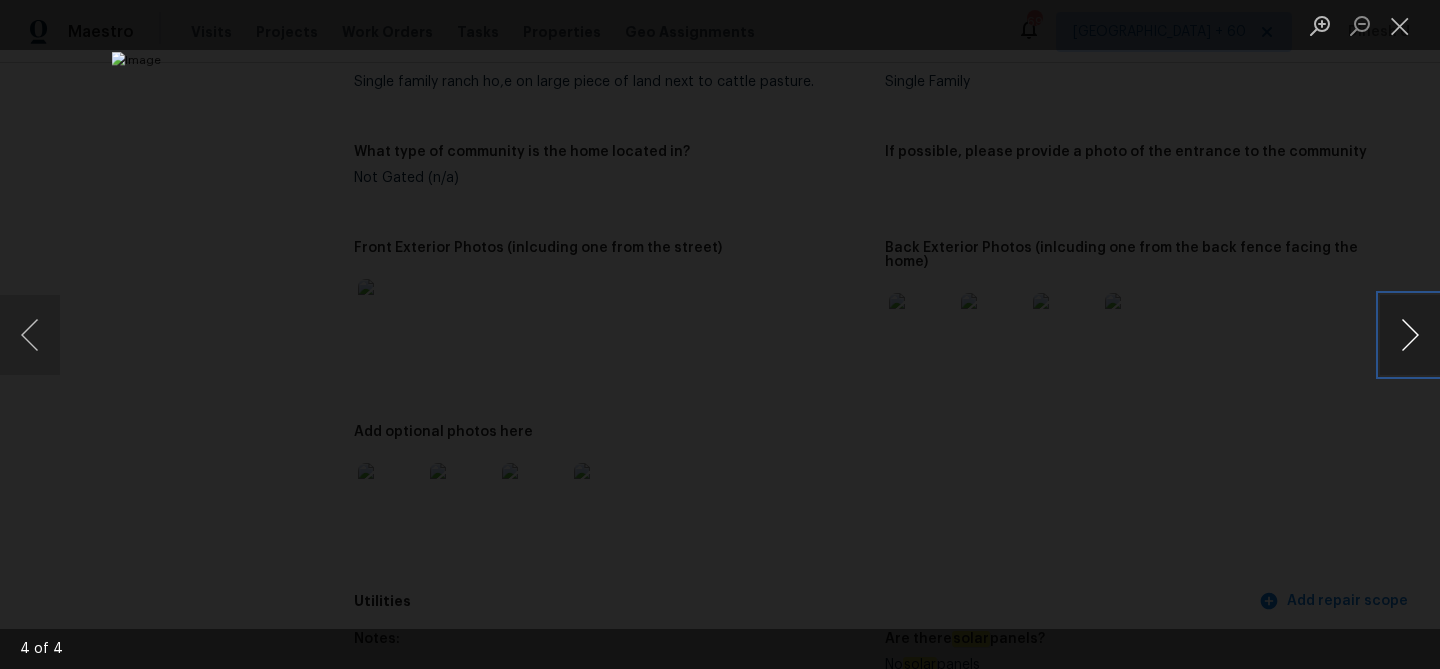 click at bounding box center (1410, 335) 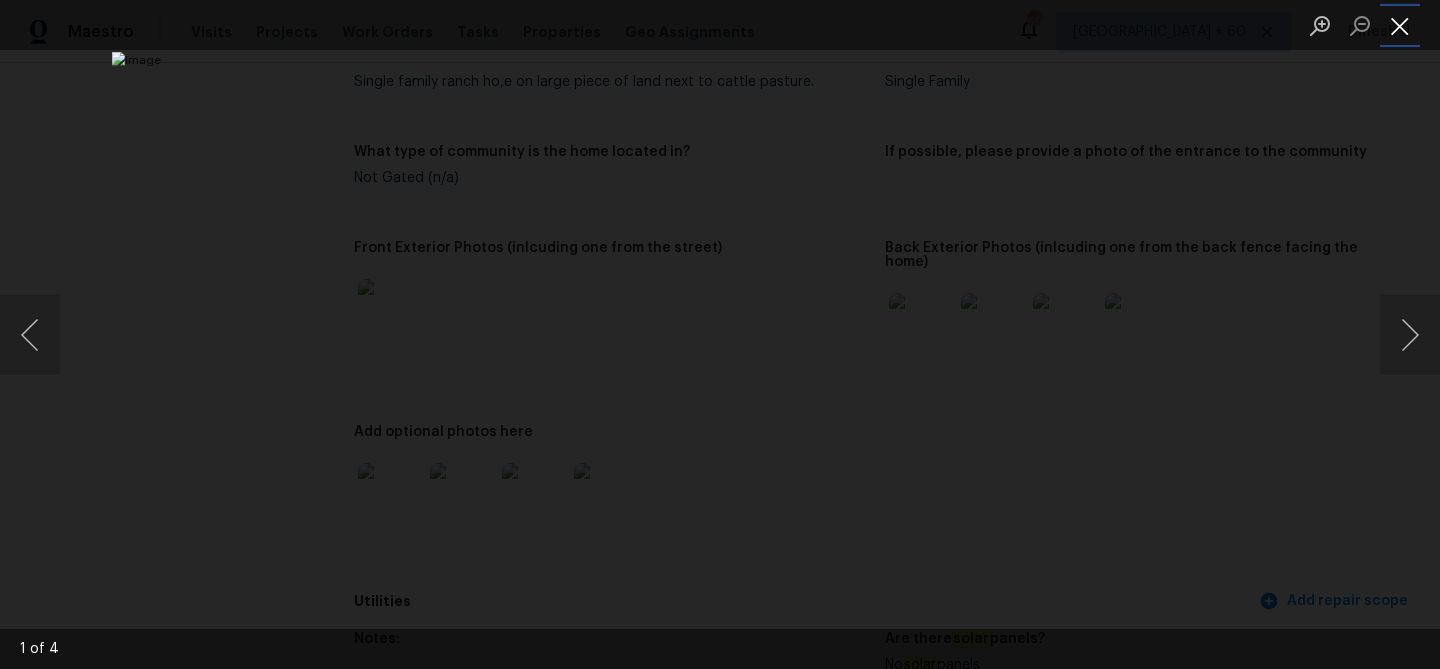 click at bounding box center [1400, 25] 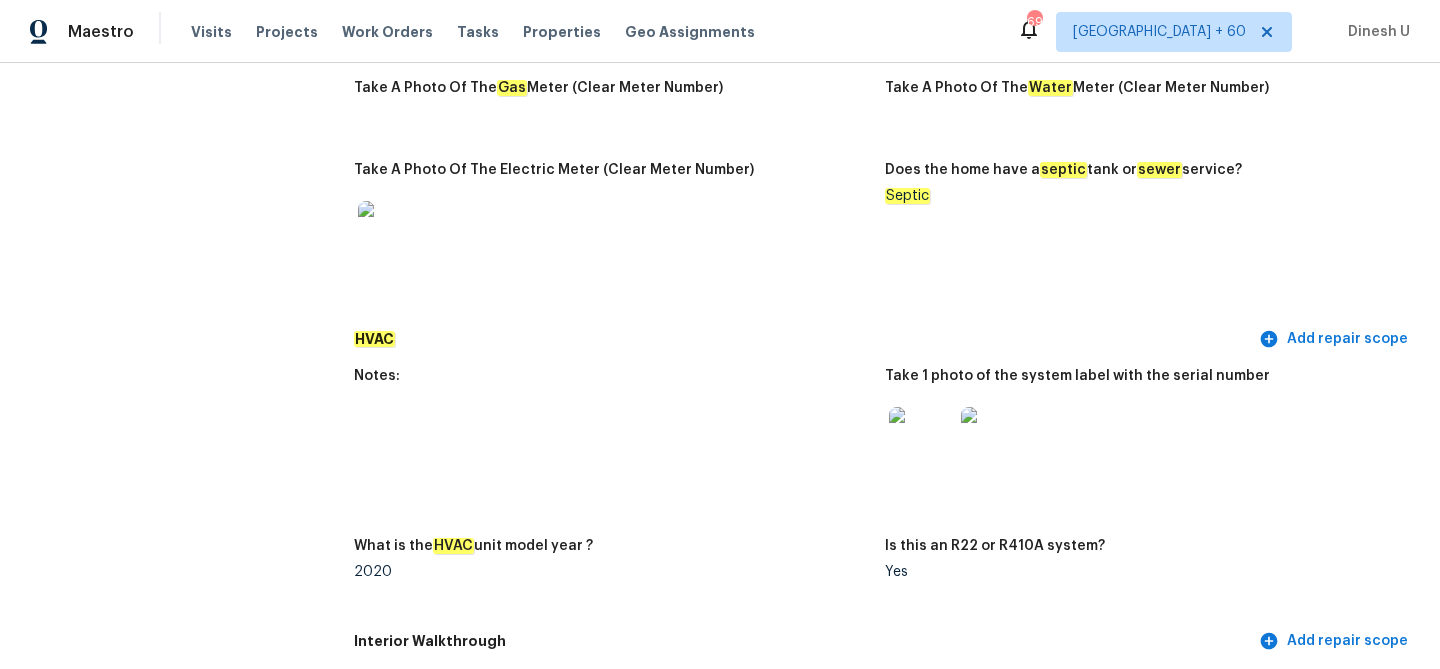 scroll, scrollTop: 1575, scrollLeft: 0, axis: vertical 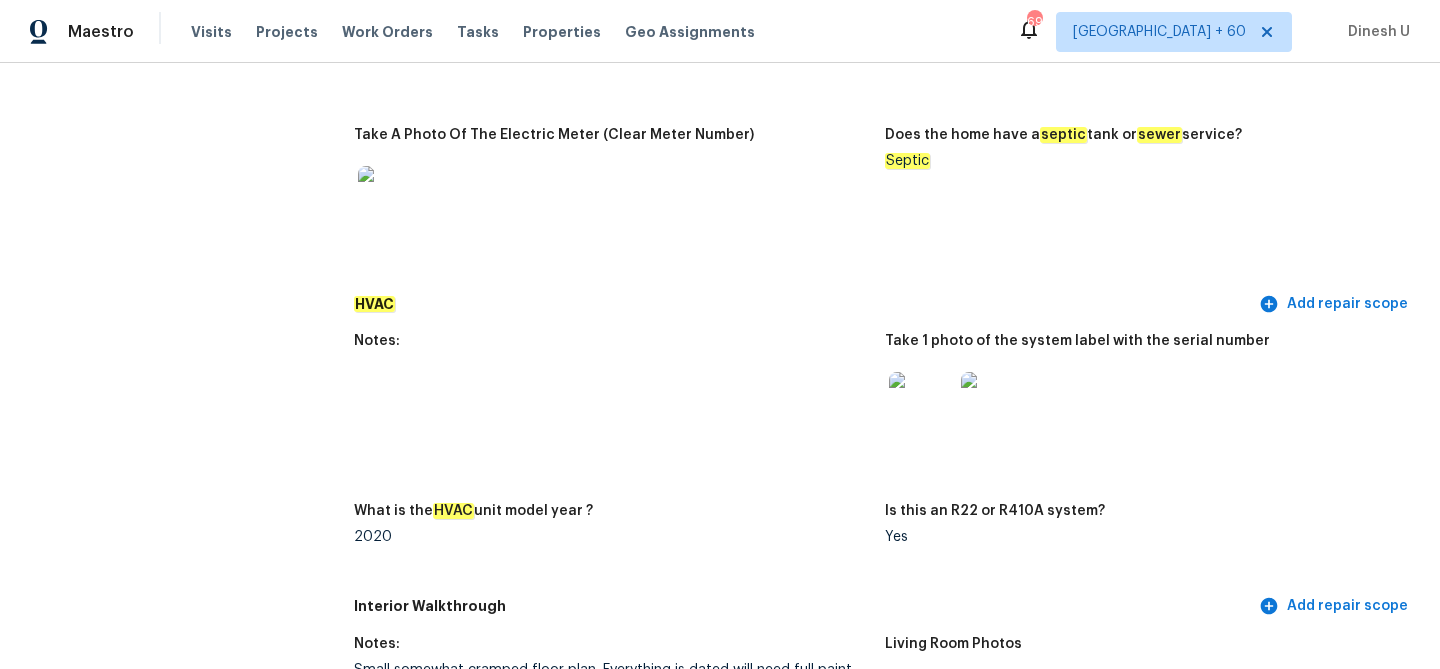 click at bounding box center [921, 404] 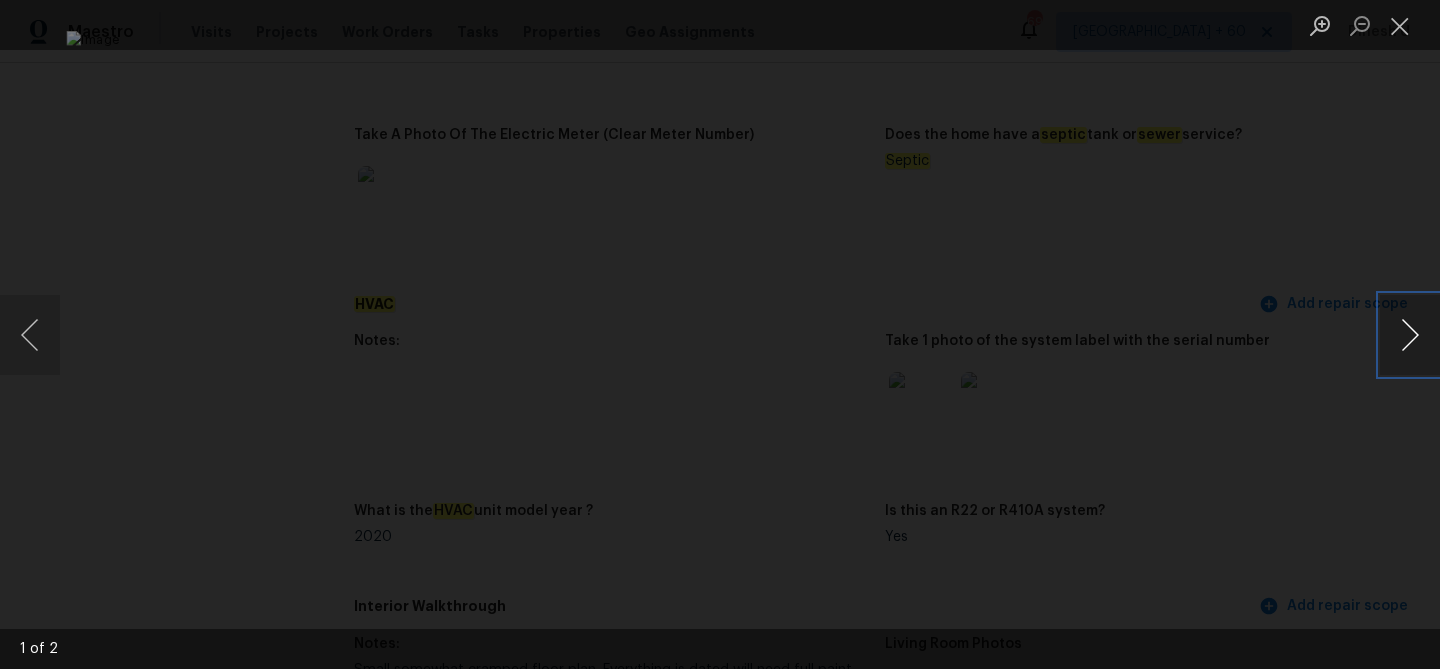 click at bounding box center [1410, 335] 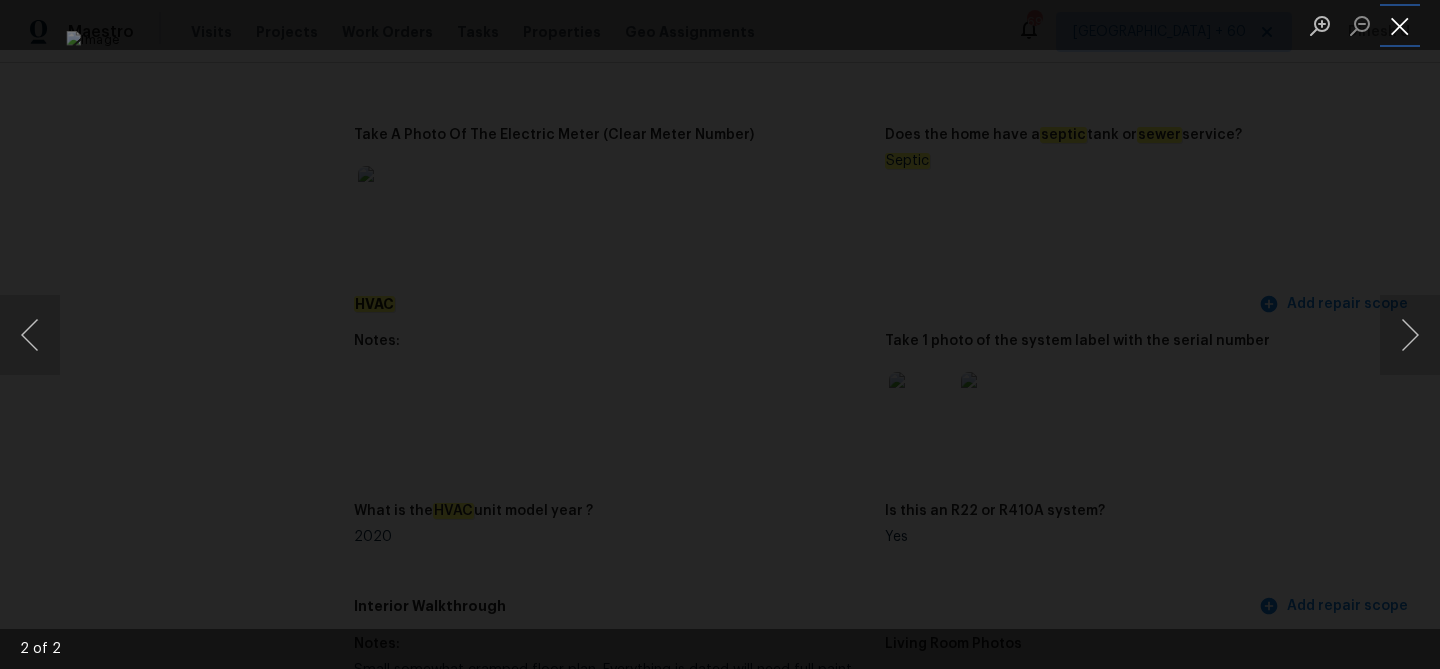 click at bounding box center (1400, 25) 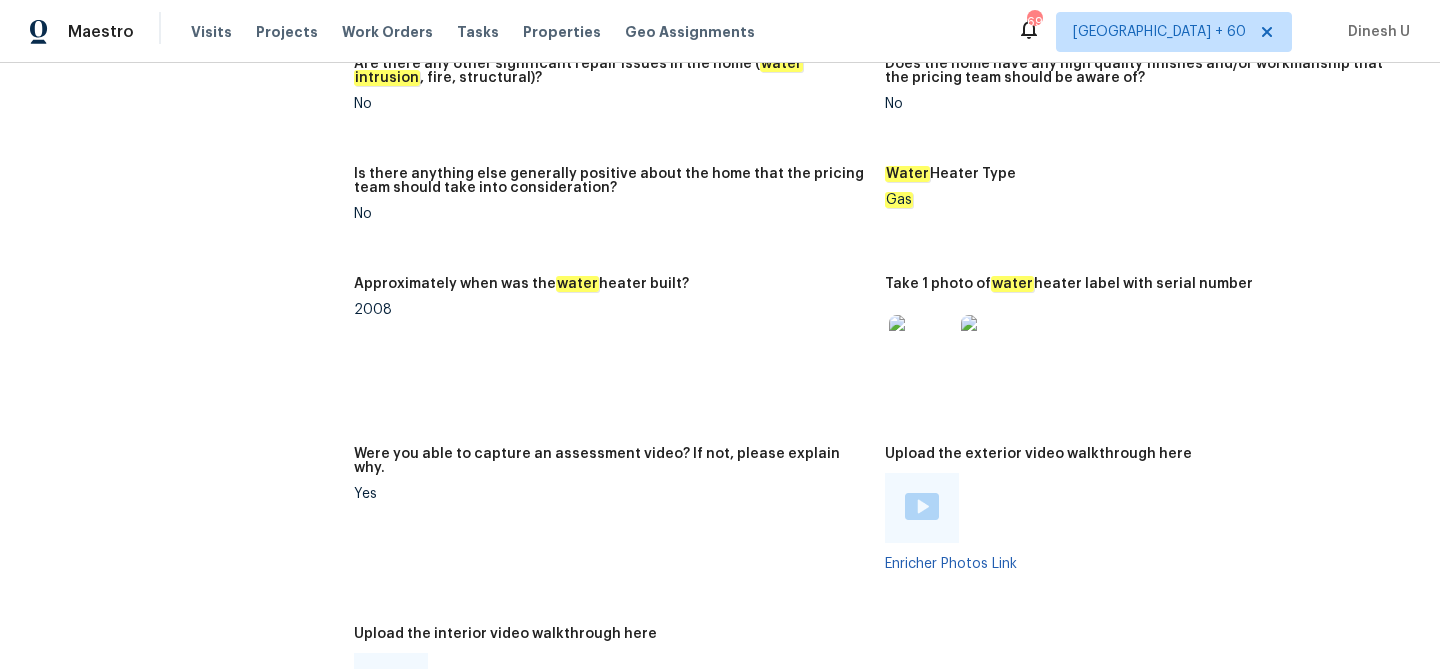 scroll, scrollTop: 3256, scrollLeft: 0, axis: vertical 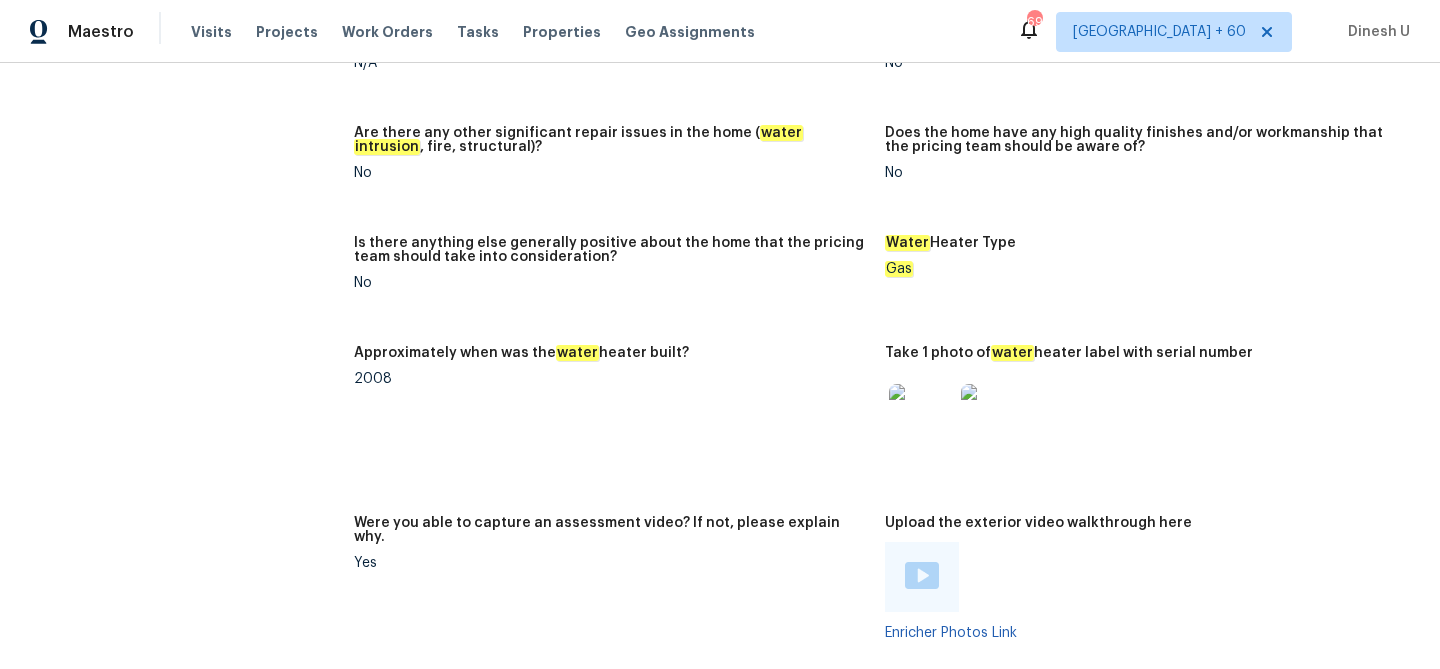 click at bounding box center (921, 416) 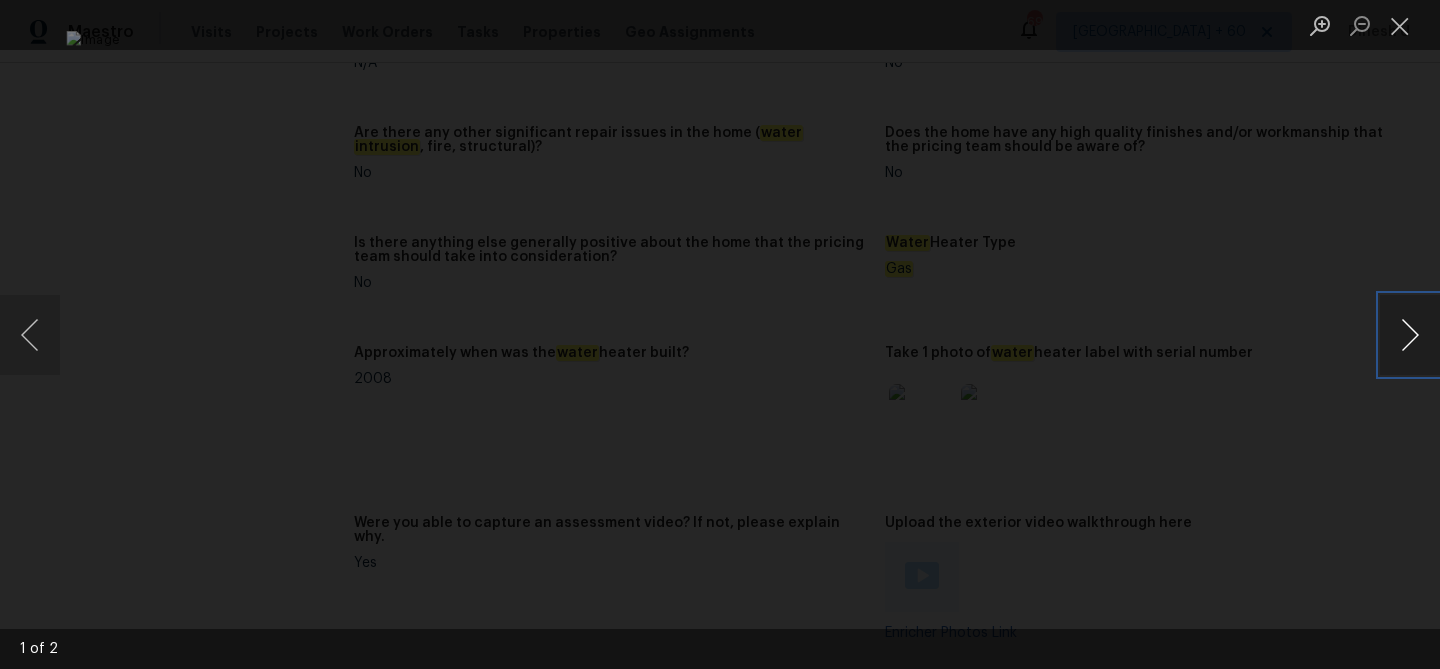click at bounding box center [1410, 335] 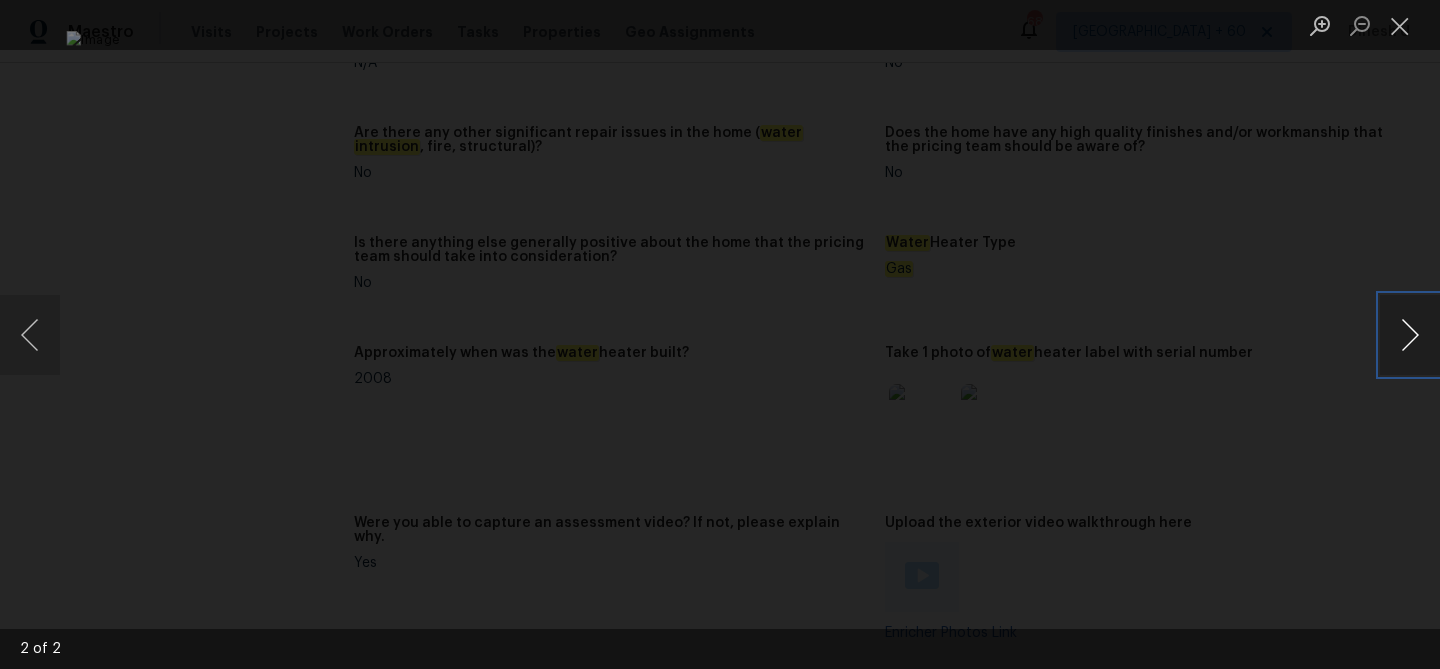 click at bounding box center (1410, 335) 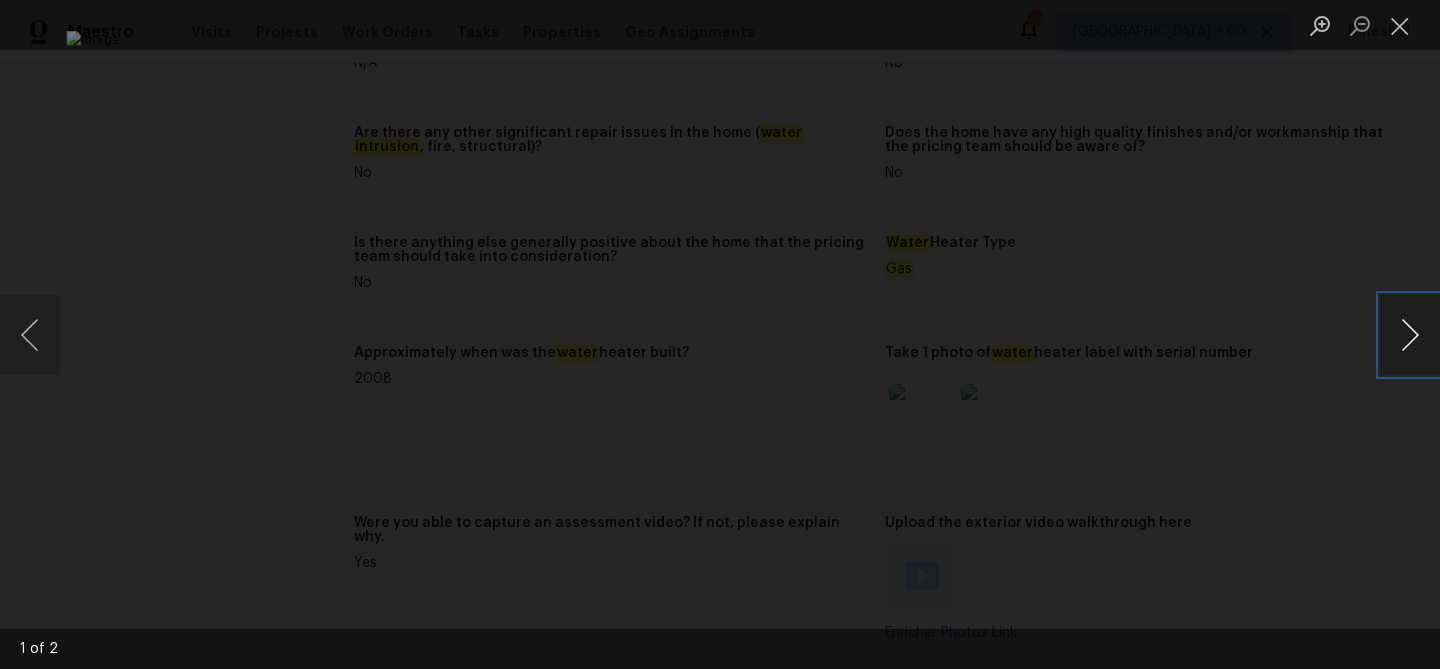 click at bounding box center (1410, 335) 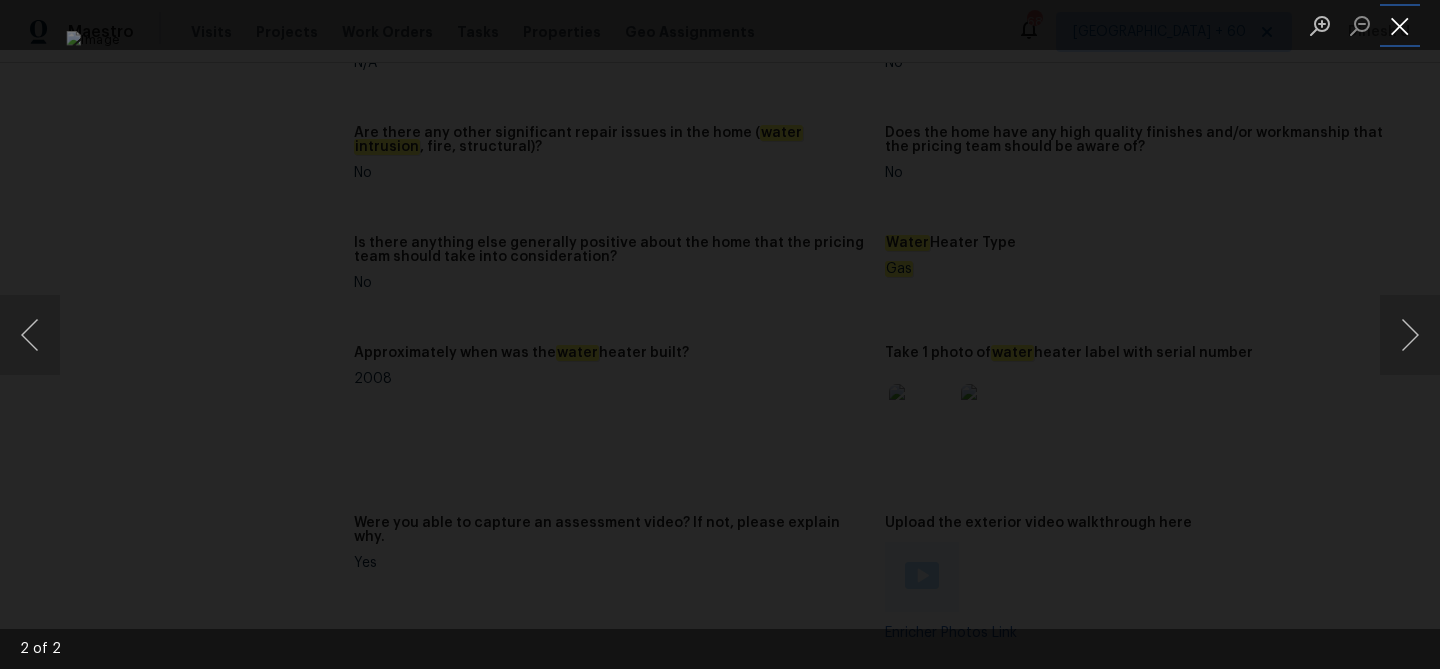 click at bounding box center (1400, 25) 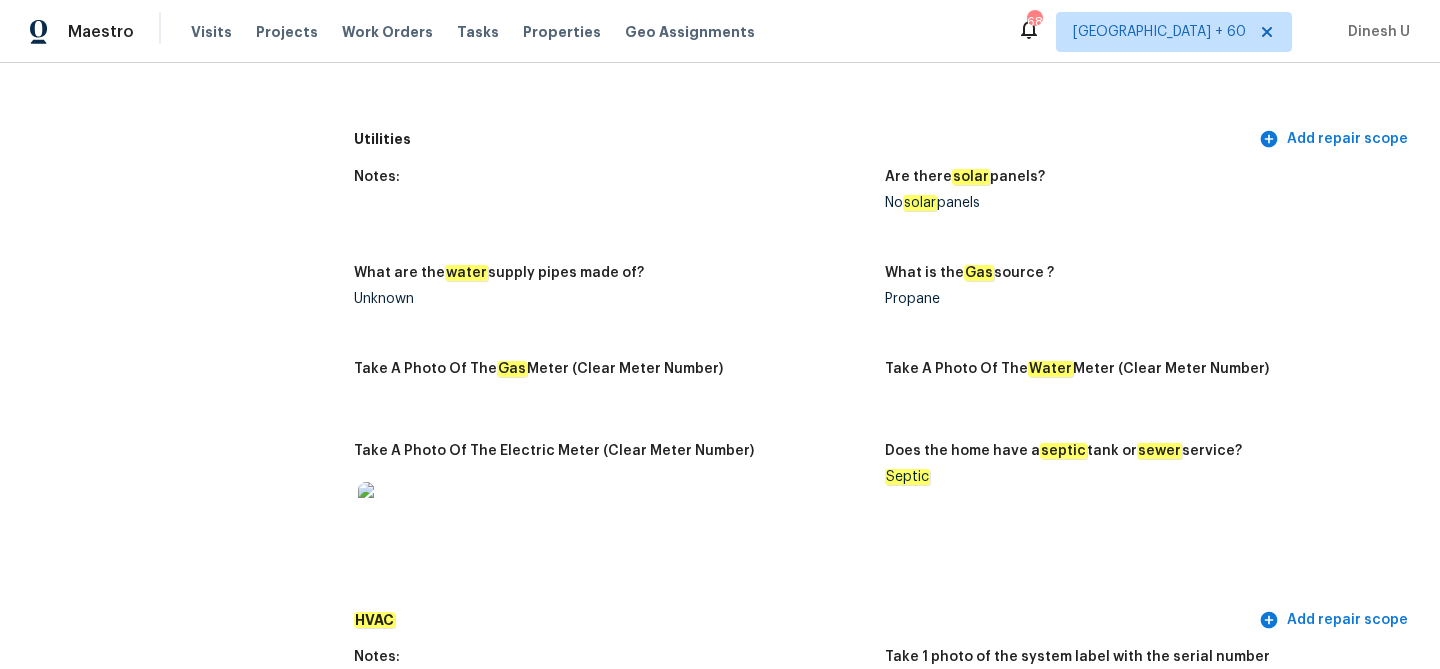 scroll, scrollTop: 1258, scrollLeft: 0, axis: vertical 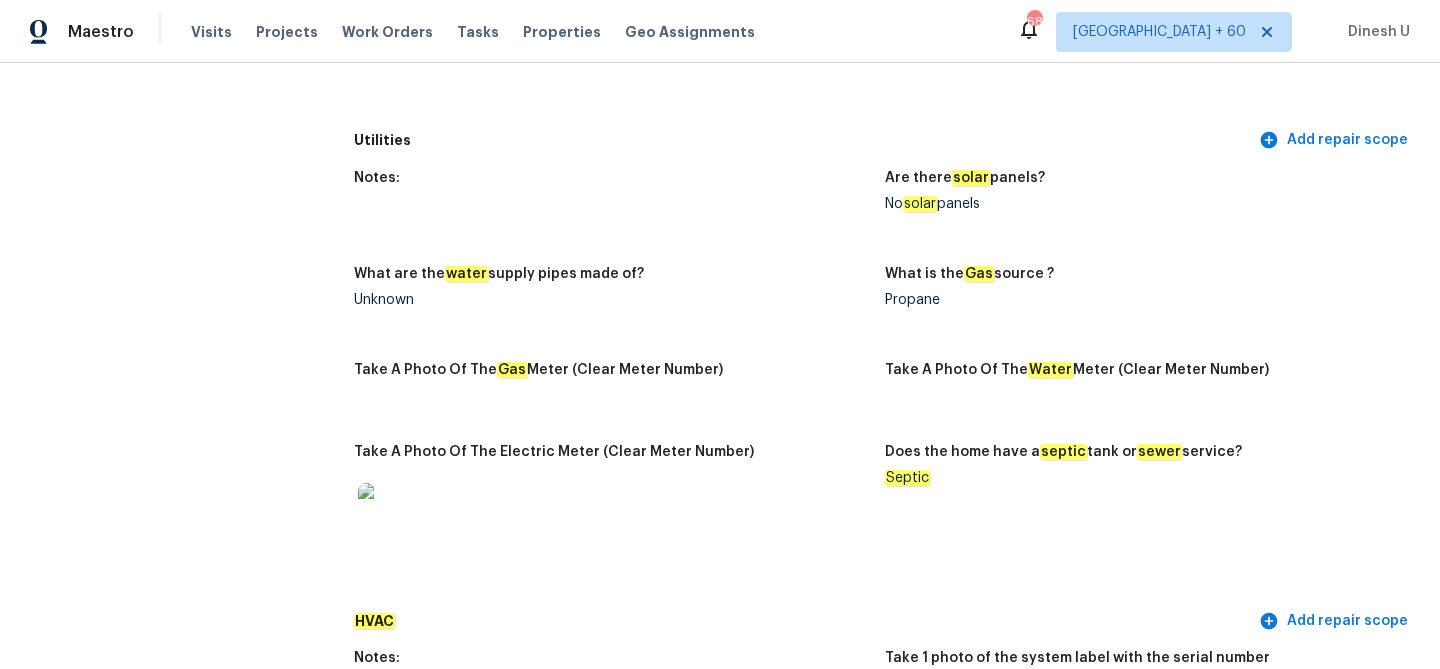 click at bounding box center (390, 515) 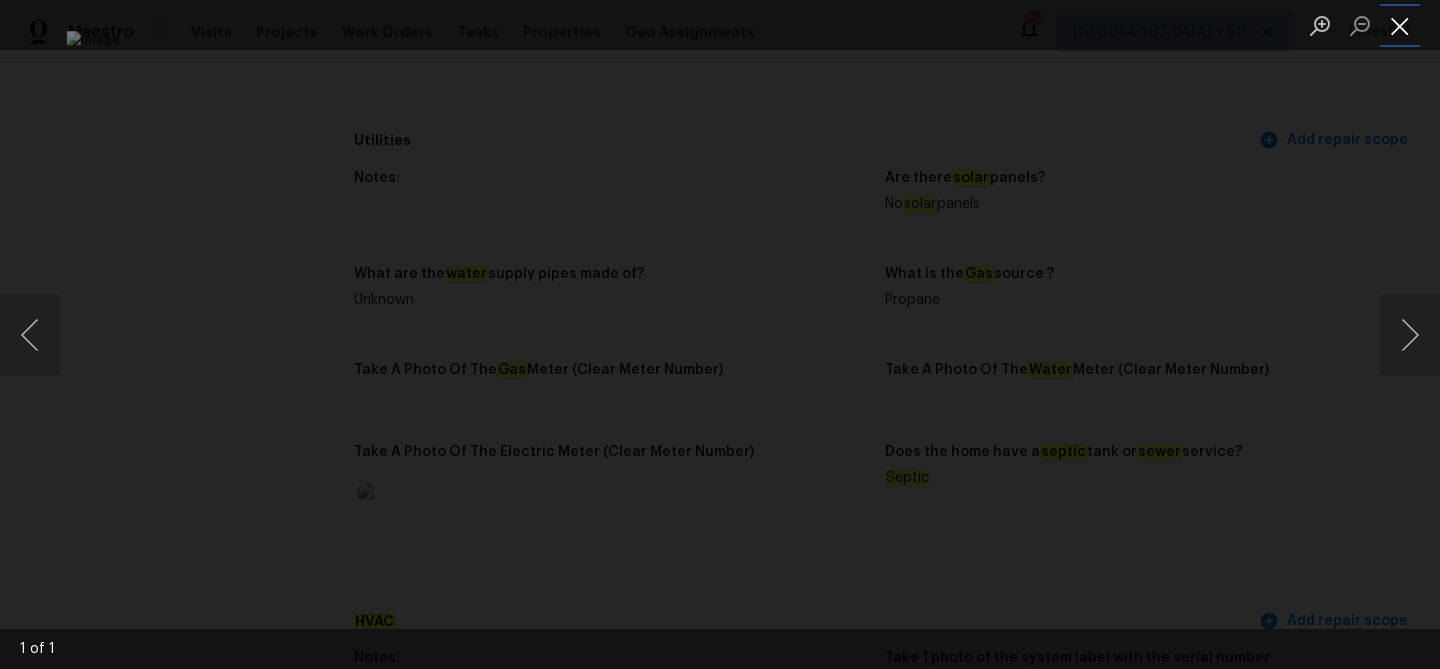 click at bounding box center (1400, 25) 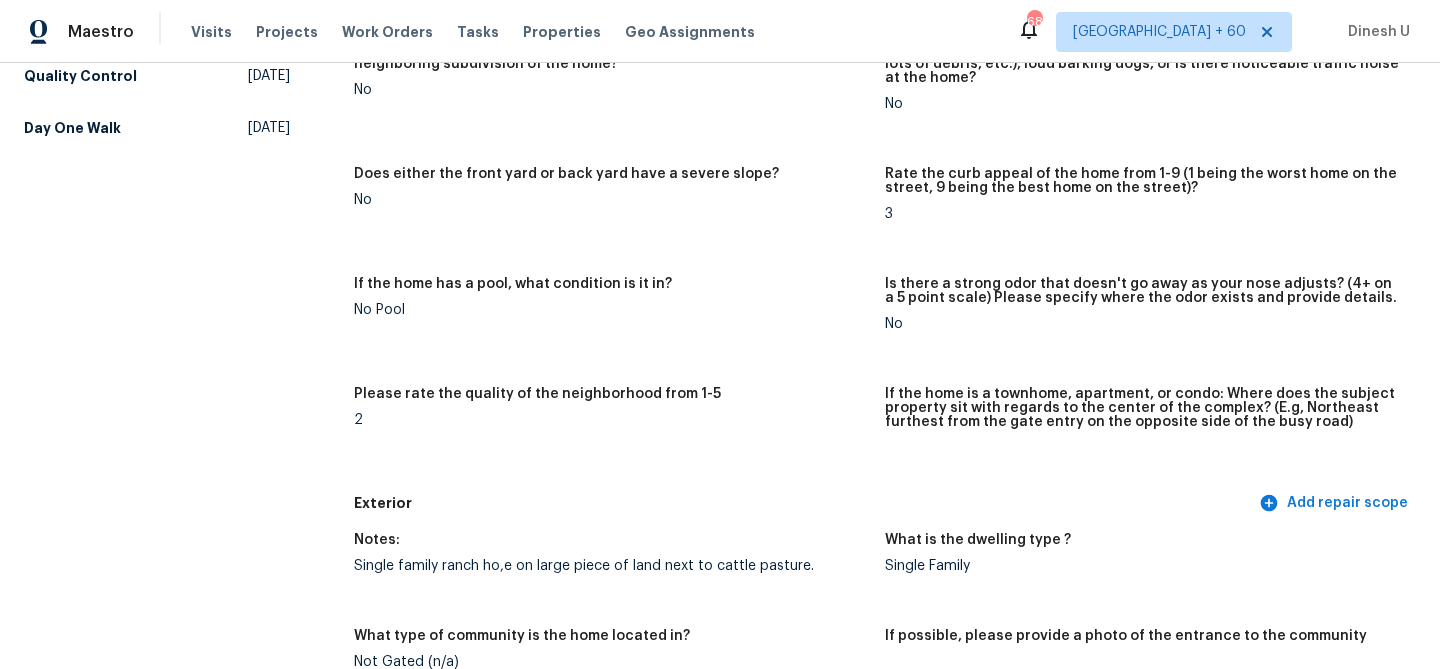scroll, scrollTop: 0, scrollLeft: 0, axis: both 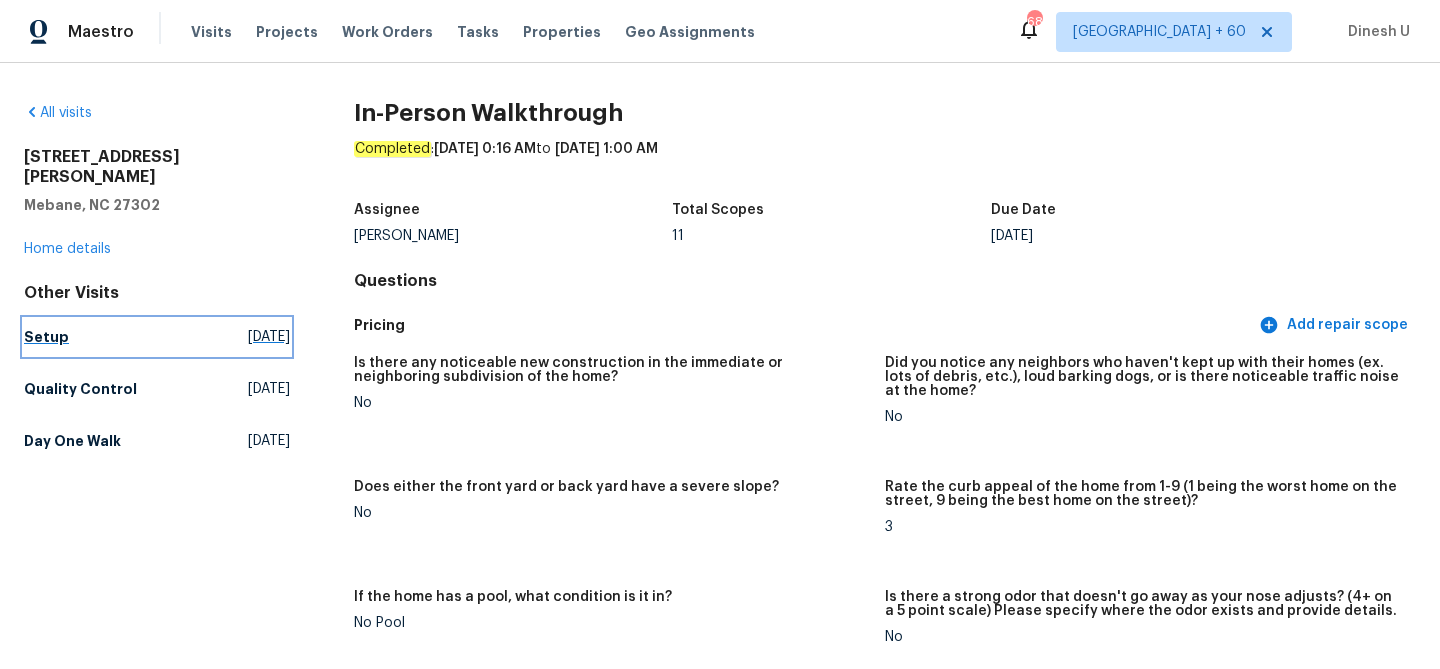 click on "[DATE]" at bounding box center (269, 337) 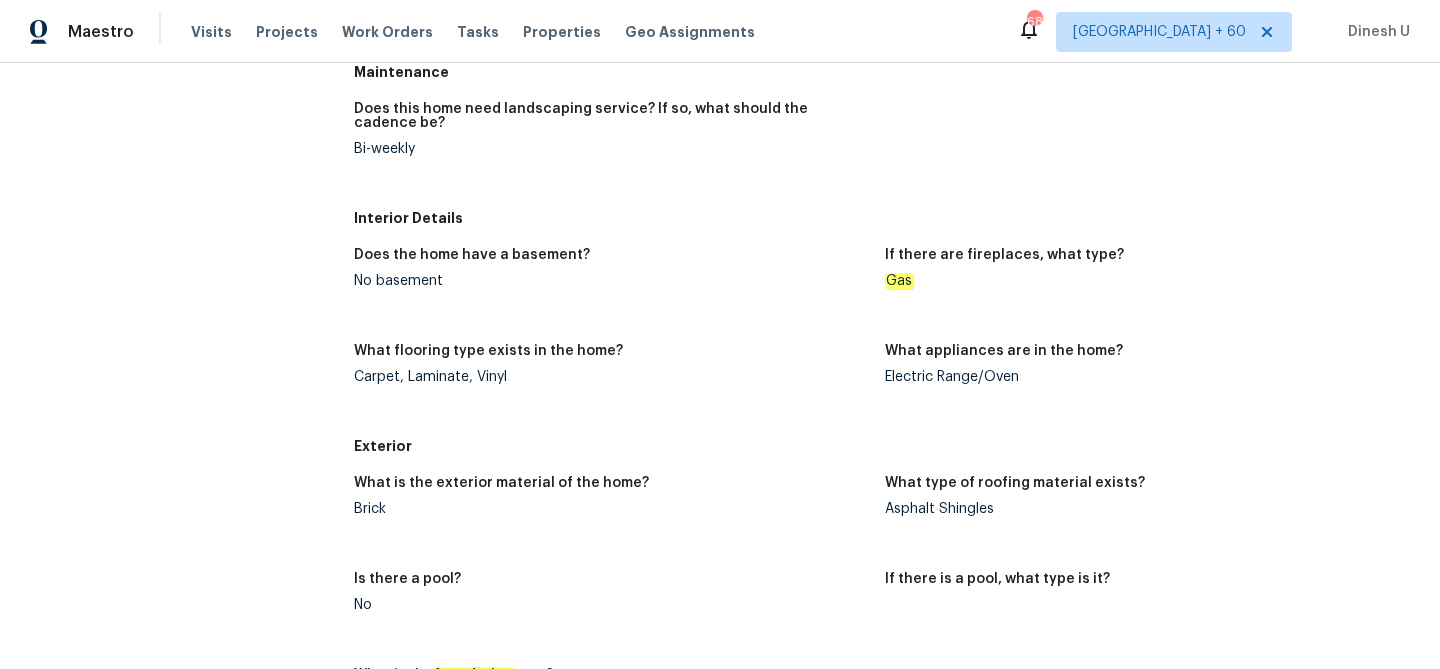 scroll, scrollTop: 0, scrollLeft: 0, axis: both 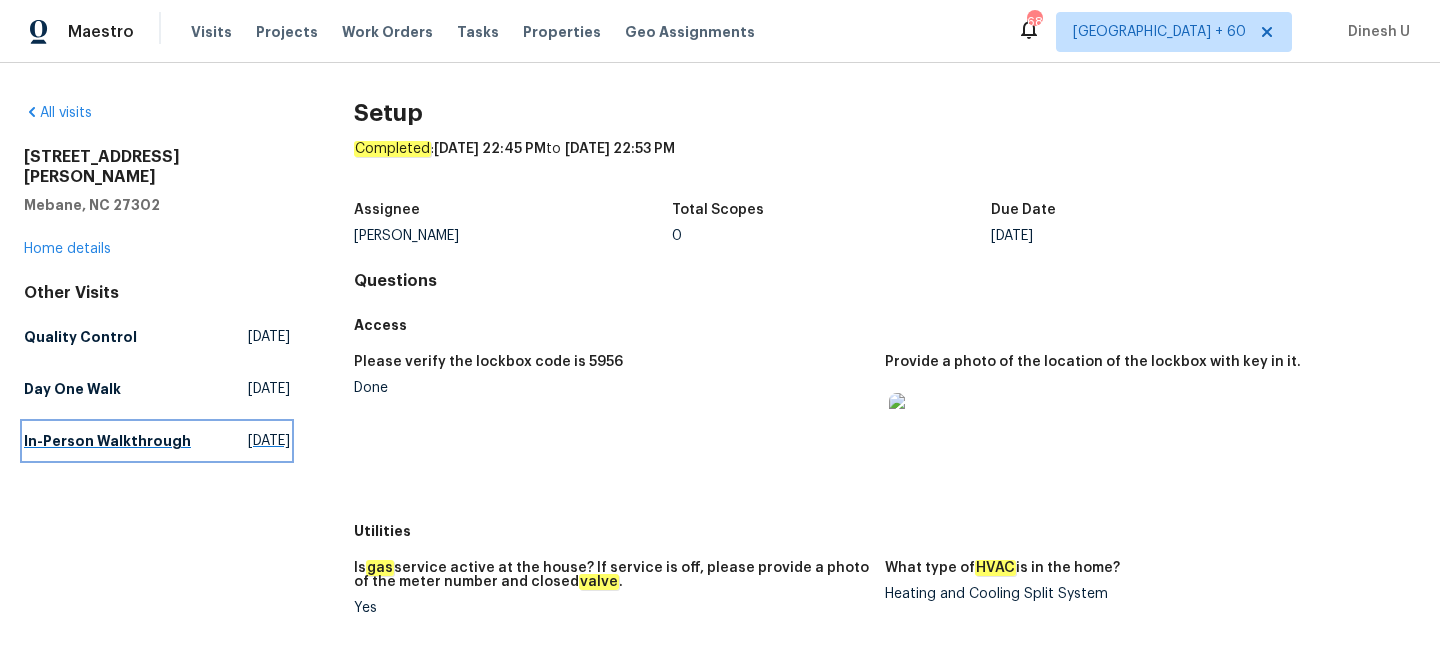 click on "[DATE]" at bounding box center [269, 441] 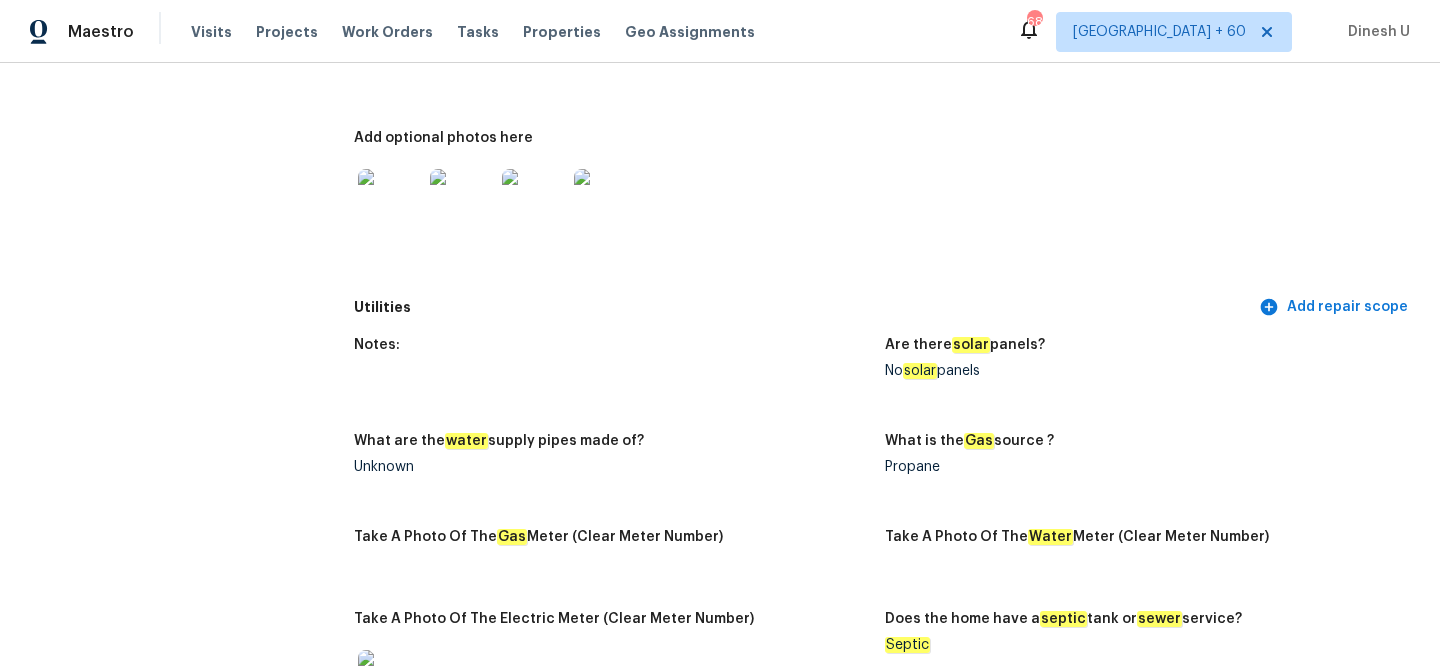 scroll, scrollTop: 0, scrollLeft: 0, axis: both 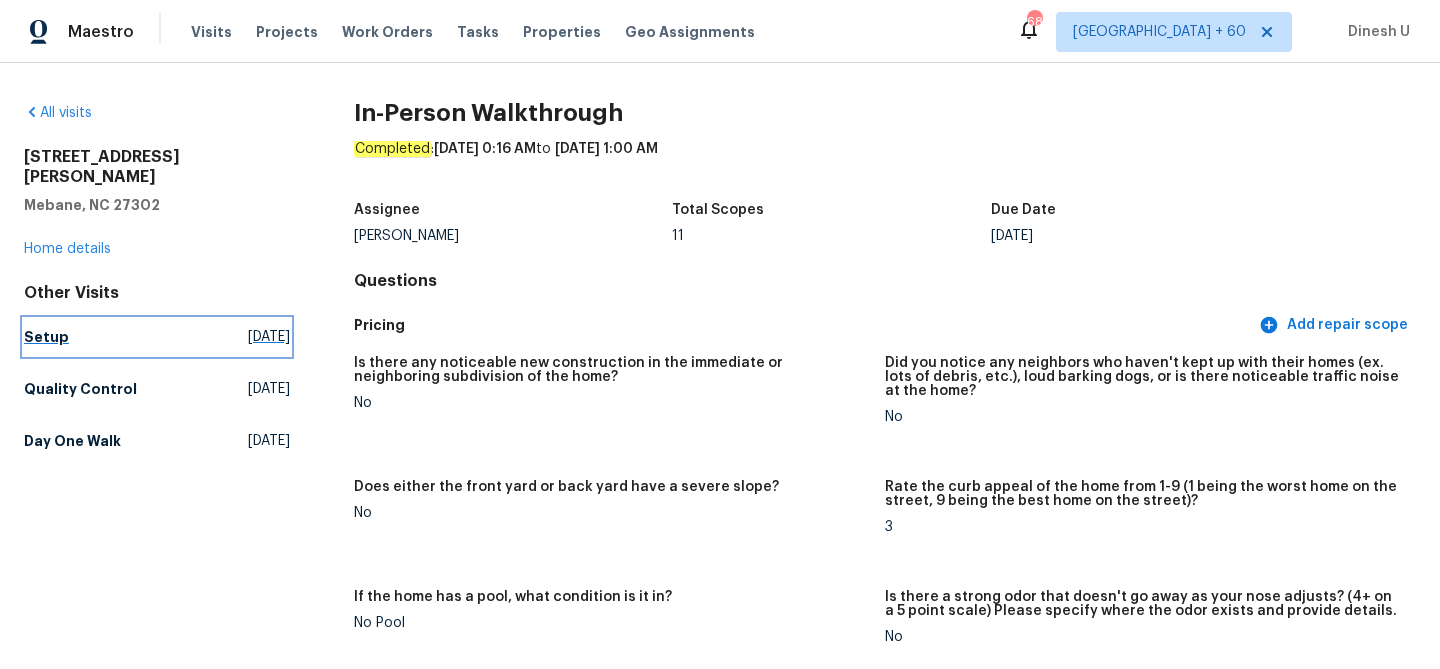 click on "[DATE]" at bounding box center [269, 337] 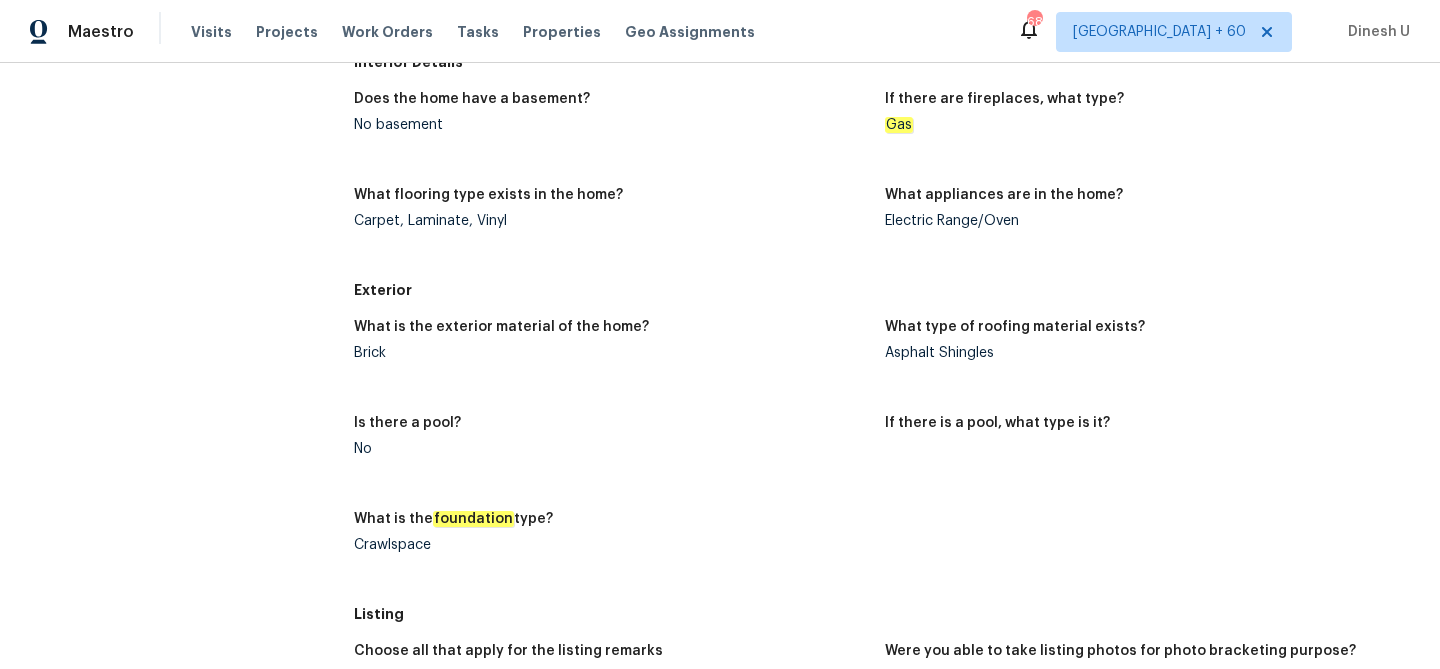 scroll, scrollTop: 773, scrollLeft: 0, axis: vertical 